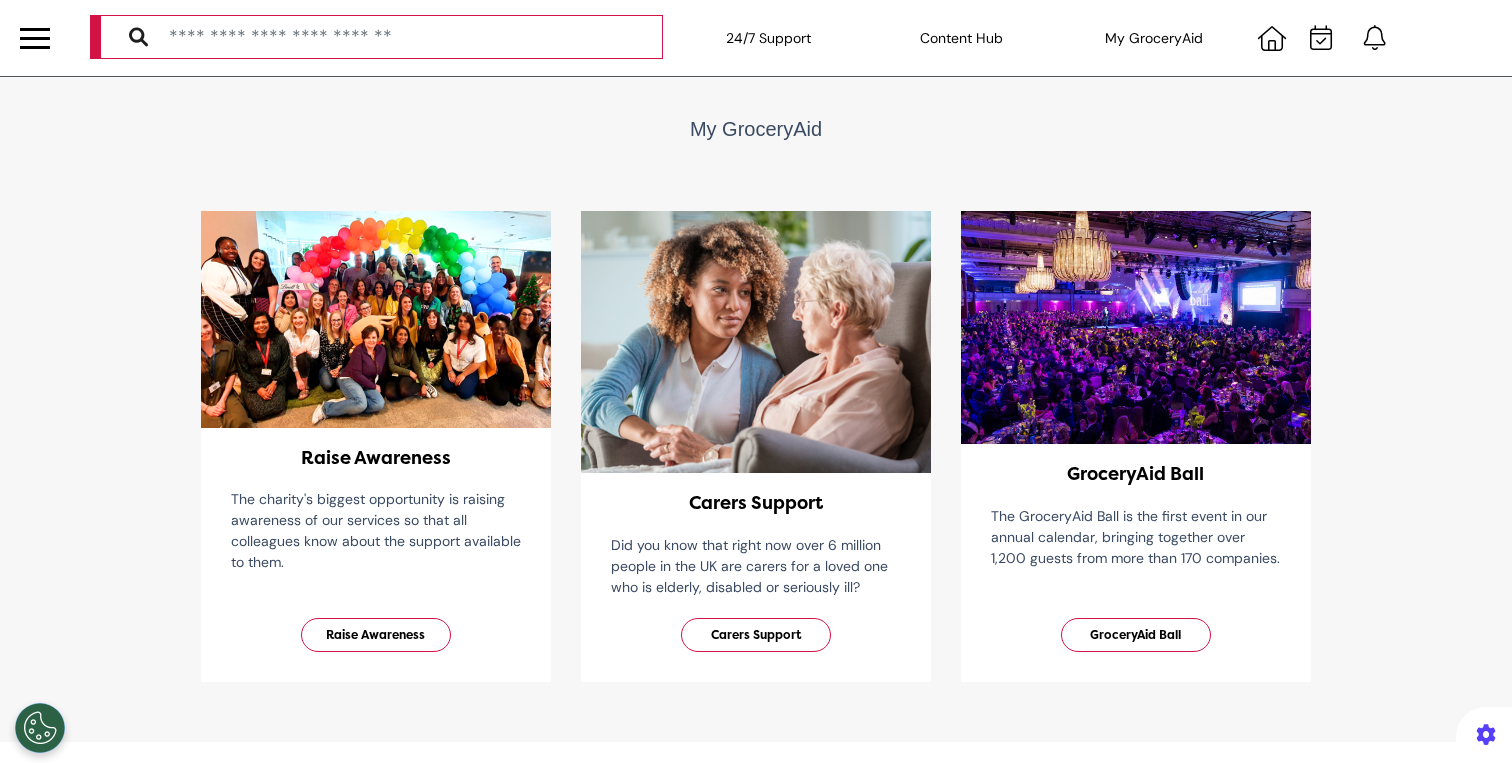select on "**" 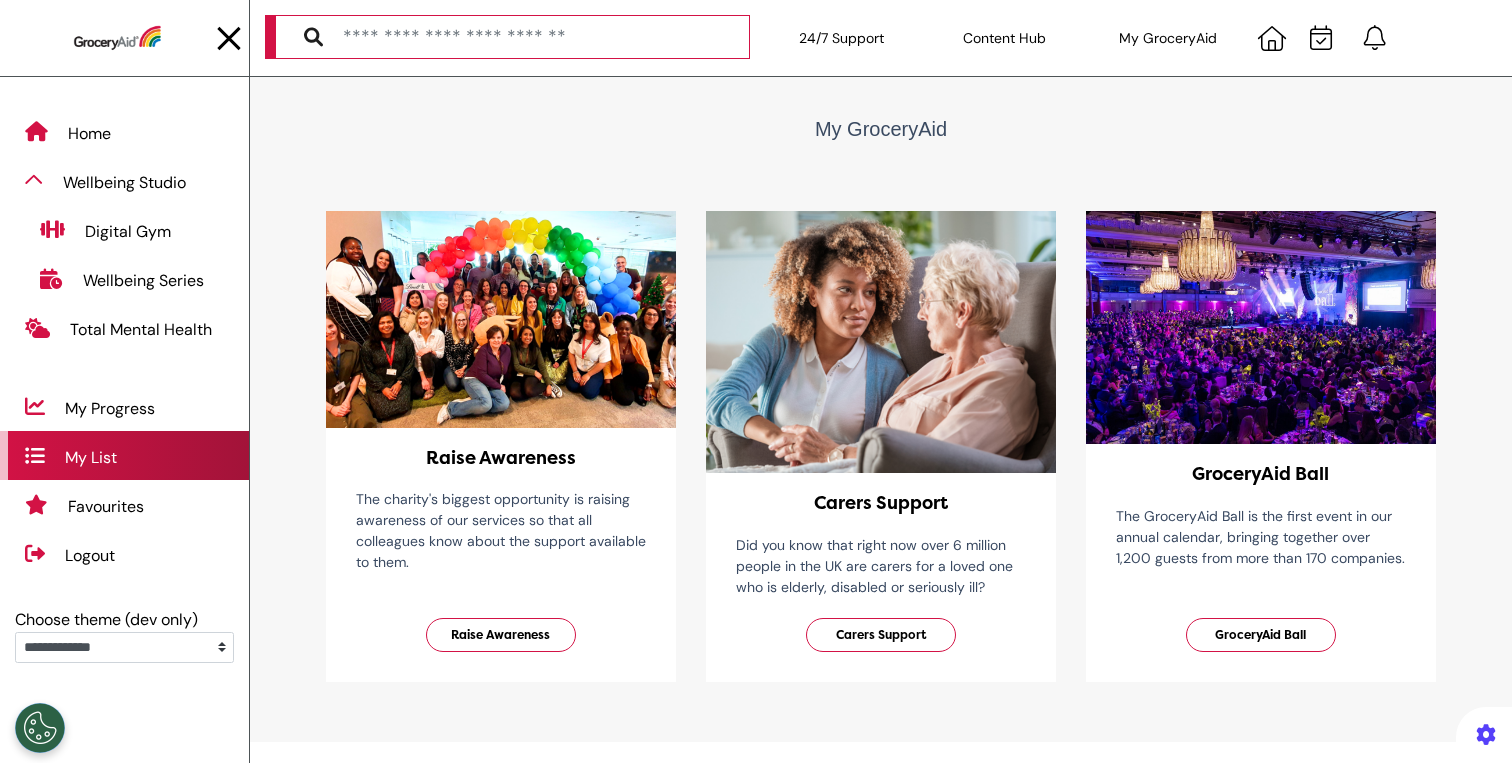 click on "My List" at bounding box center (124, 455) 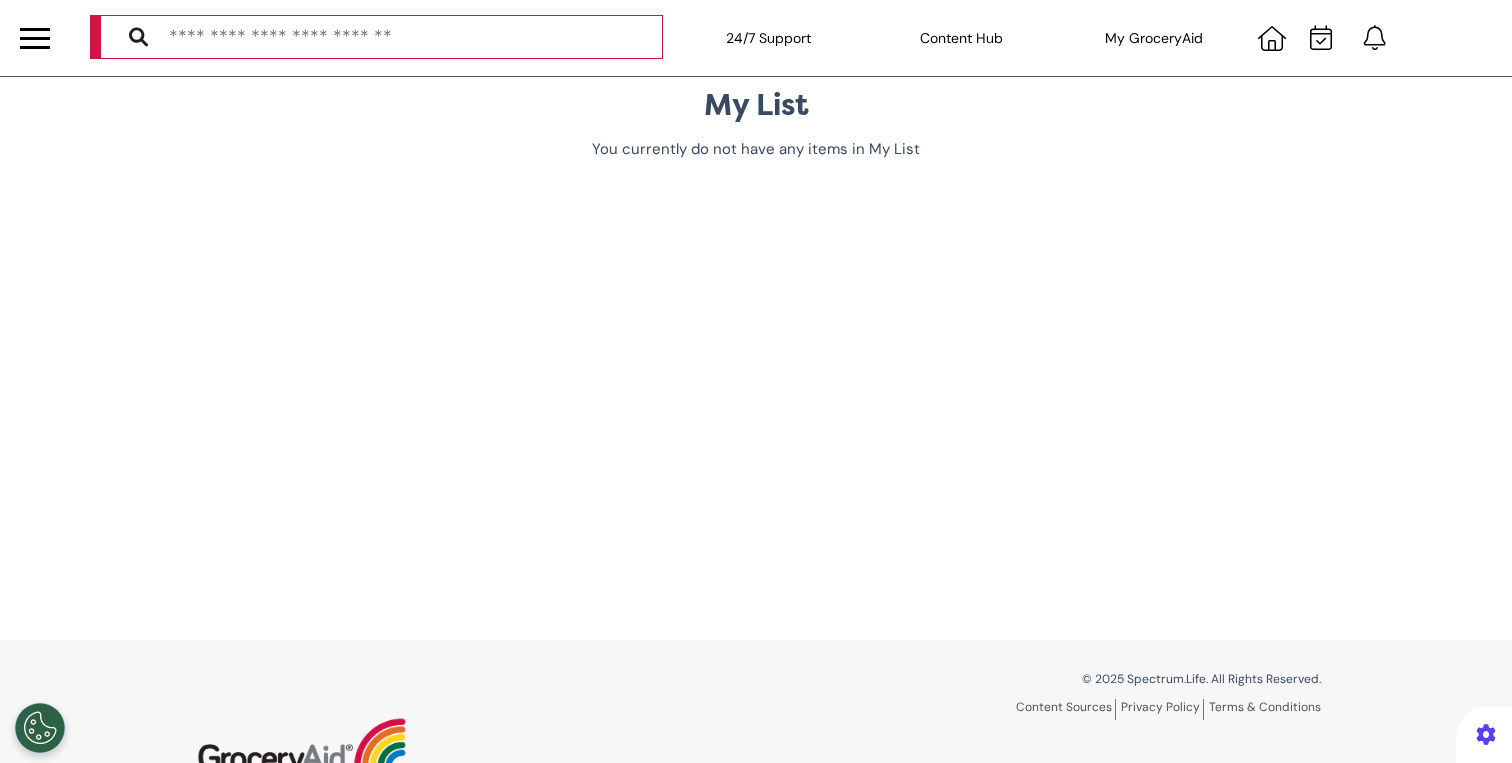 click at bounding box center [35, 38] 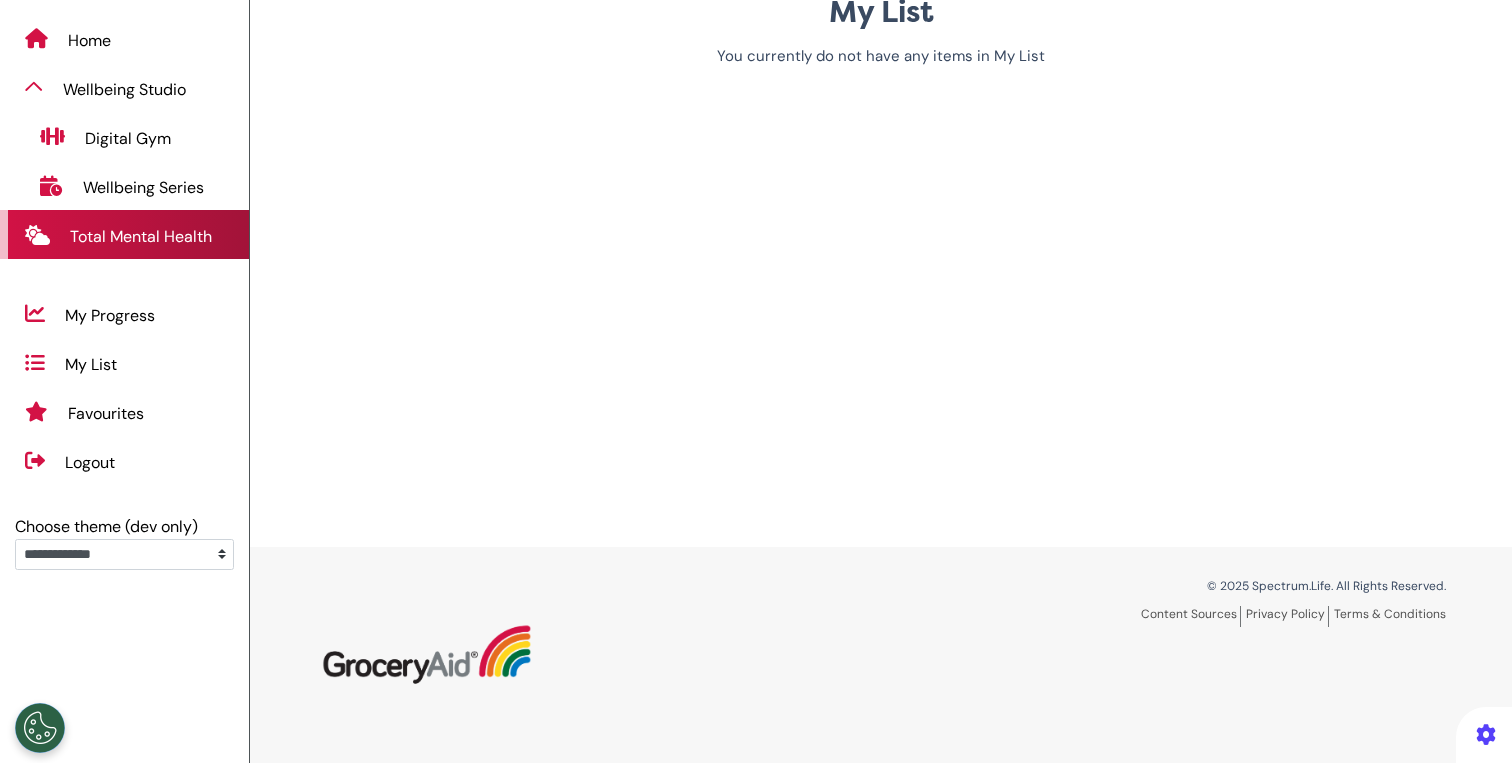 scroll, scrollTop: 0, scrollLeft: 0, axis: both 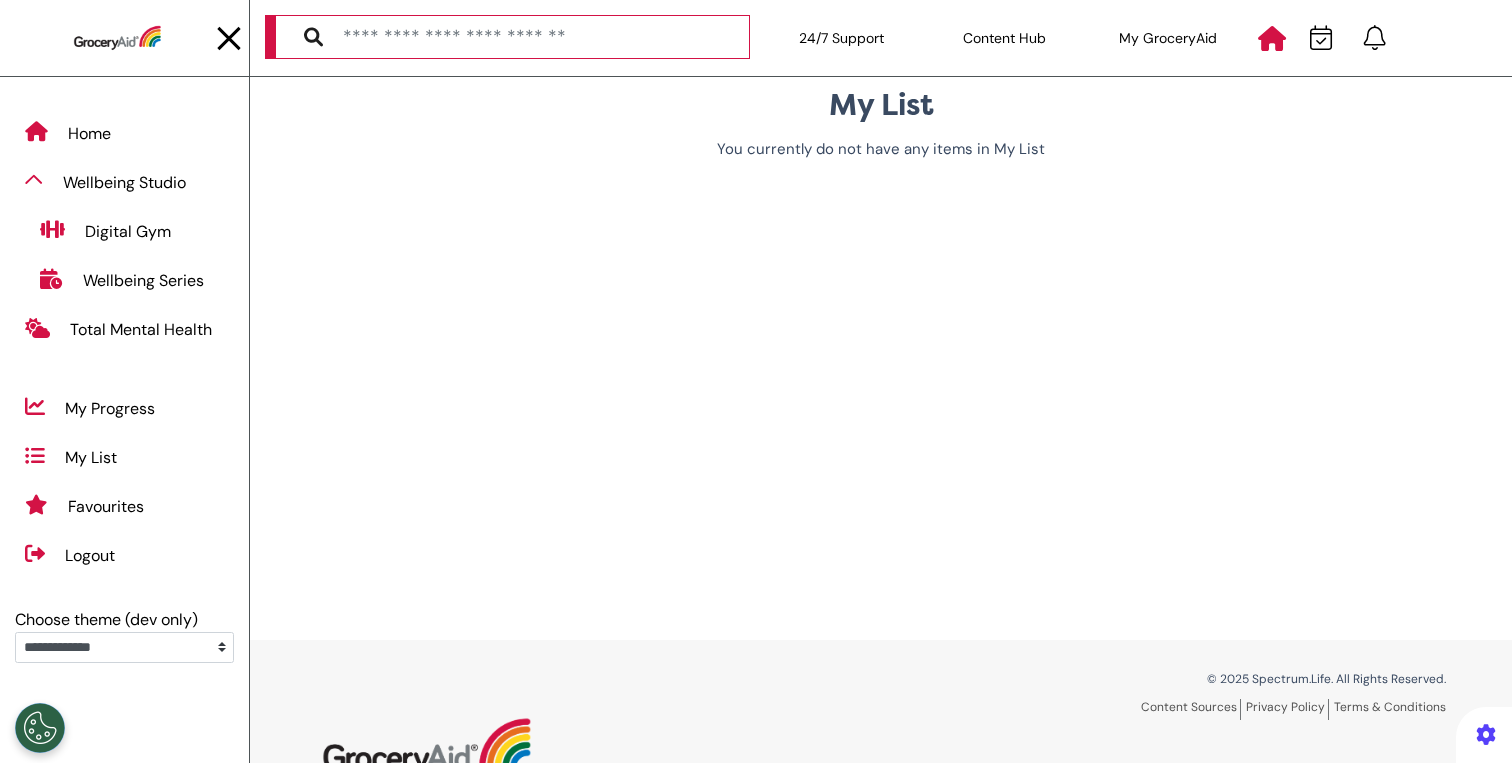 click at bounding box center (1272, 38) 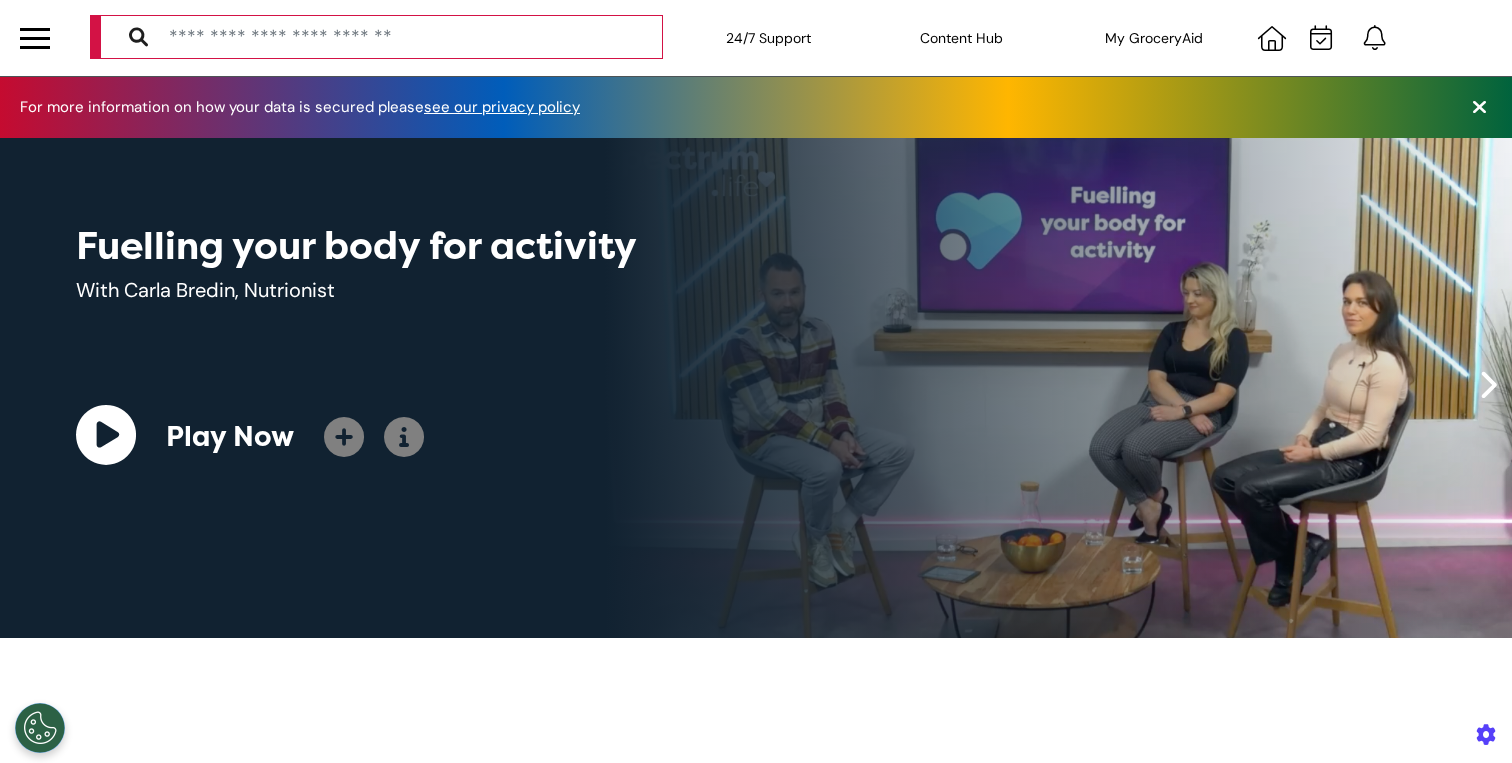 scroll, scrollTop: 0, scrollLeft: 755, axis: horizontal 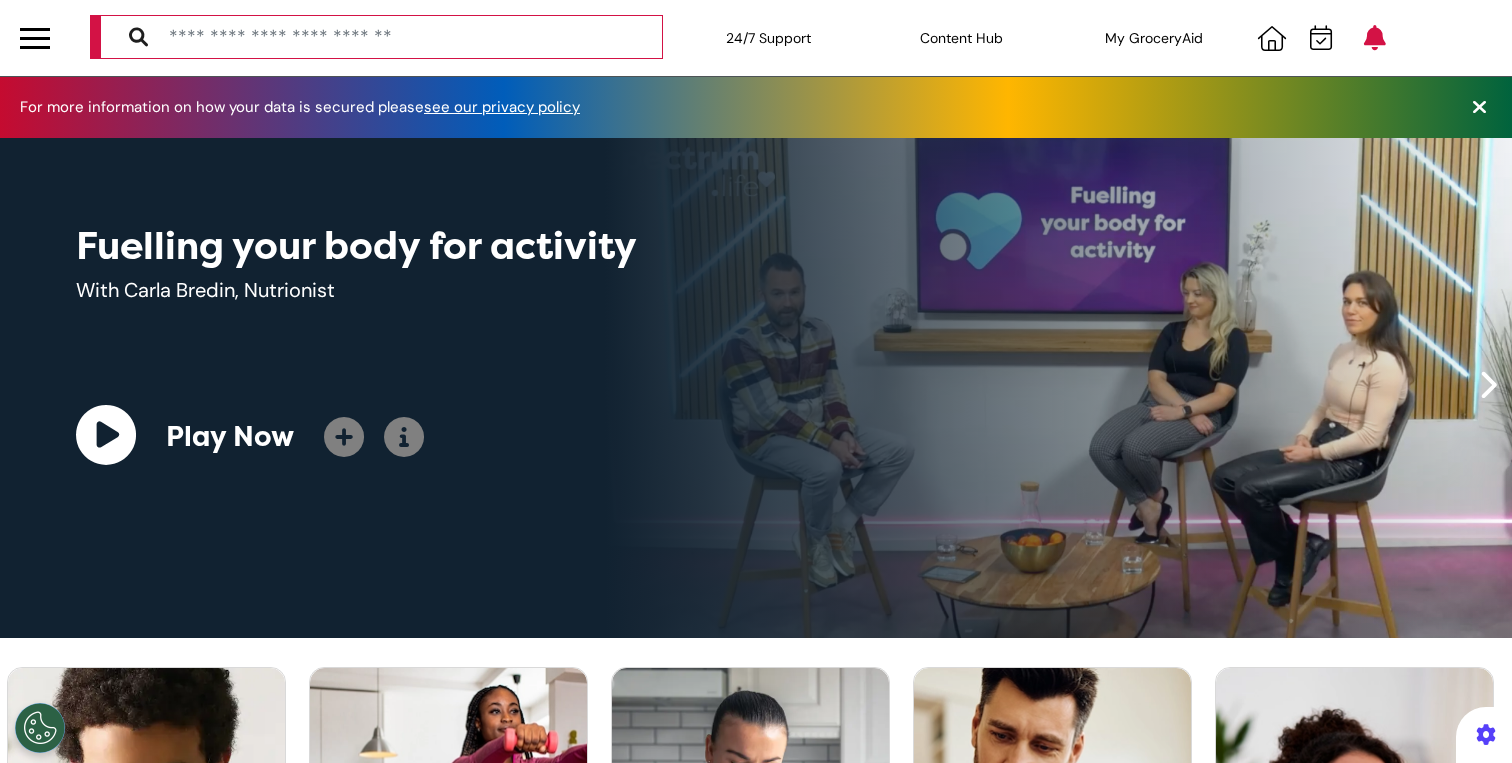 click at bounding box center [1375, 37] 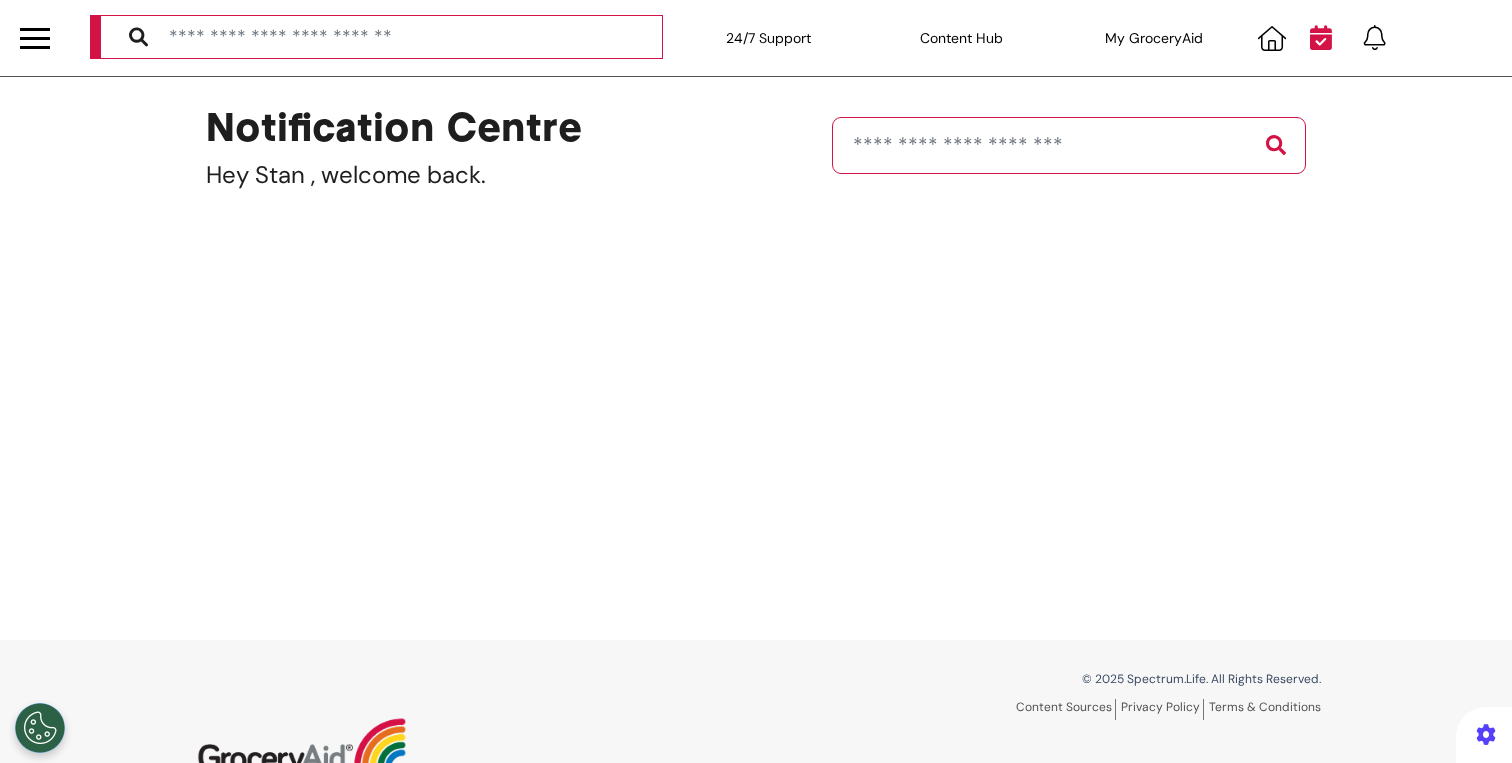 click at bounding box center (1321, 37) 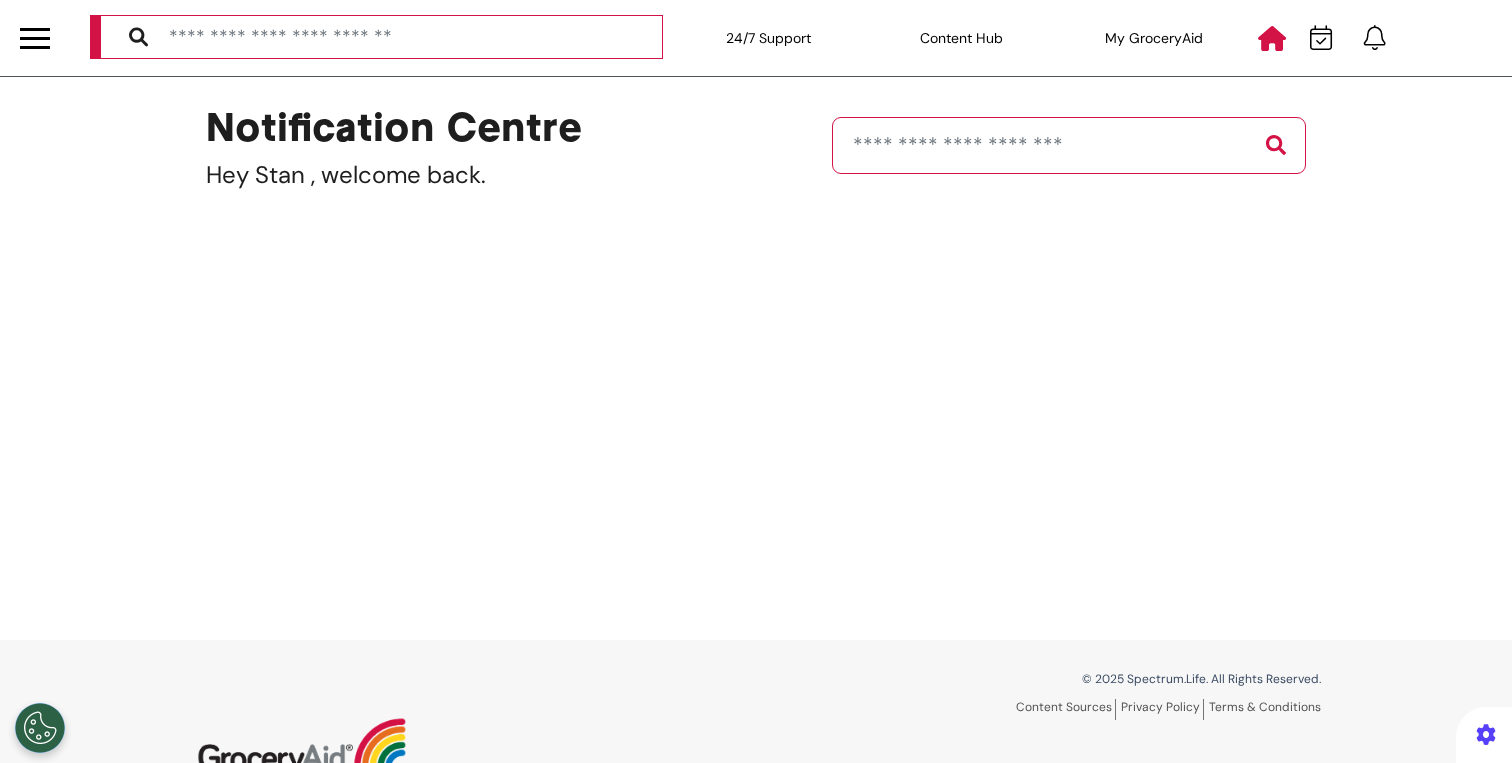 click at bounding box center (1272, 38) 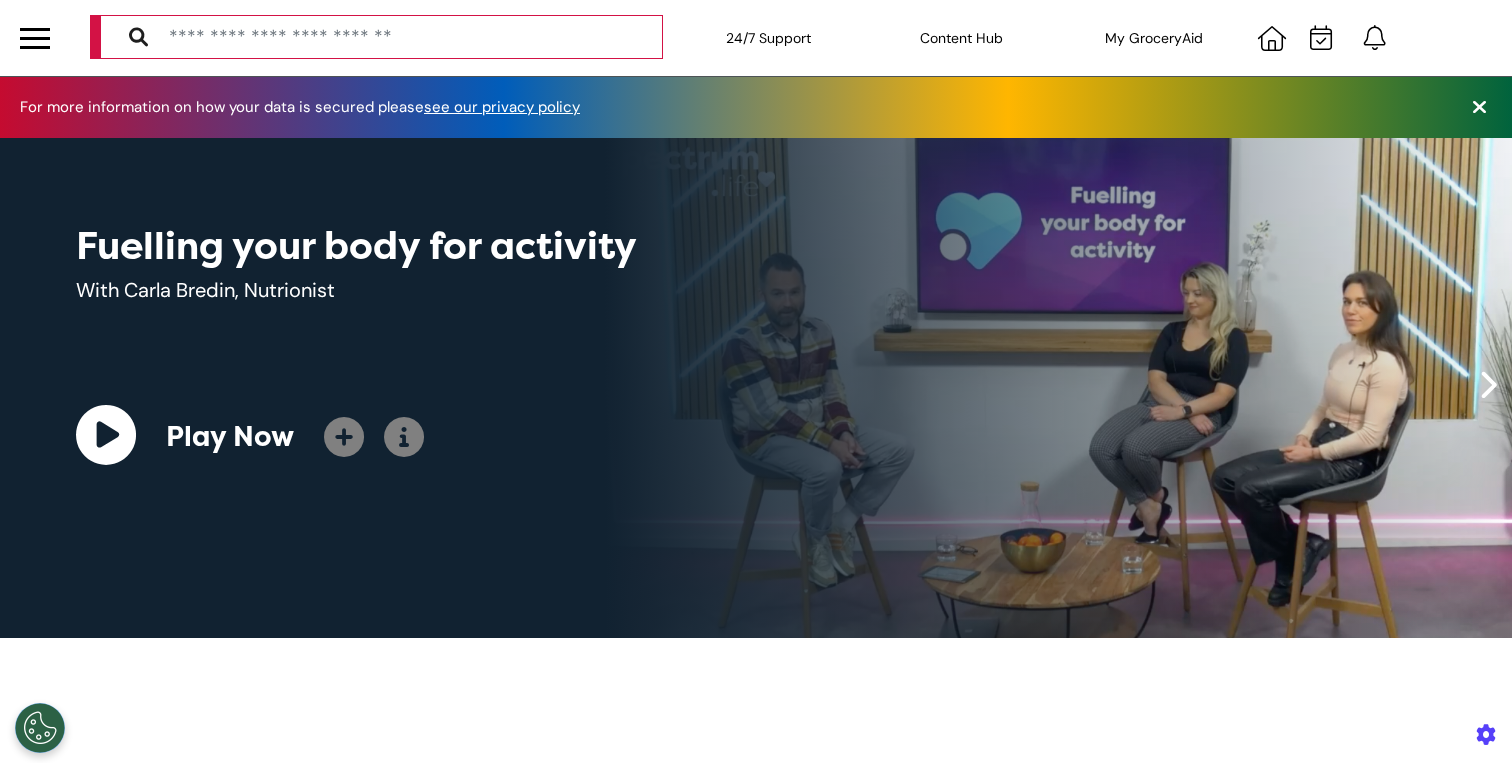 click at bounding box center (35, 47) 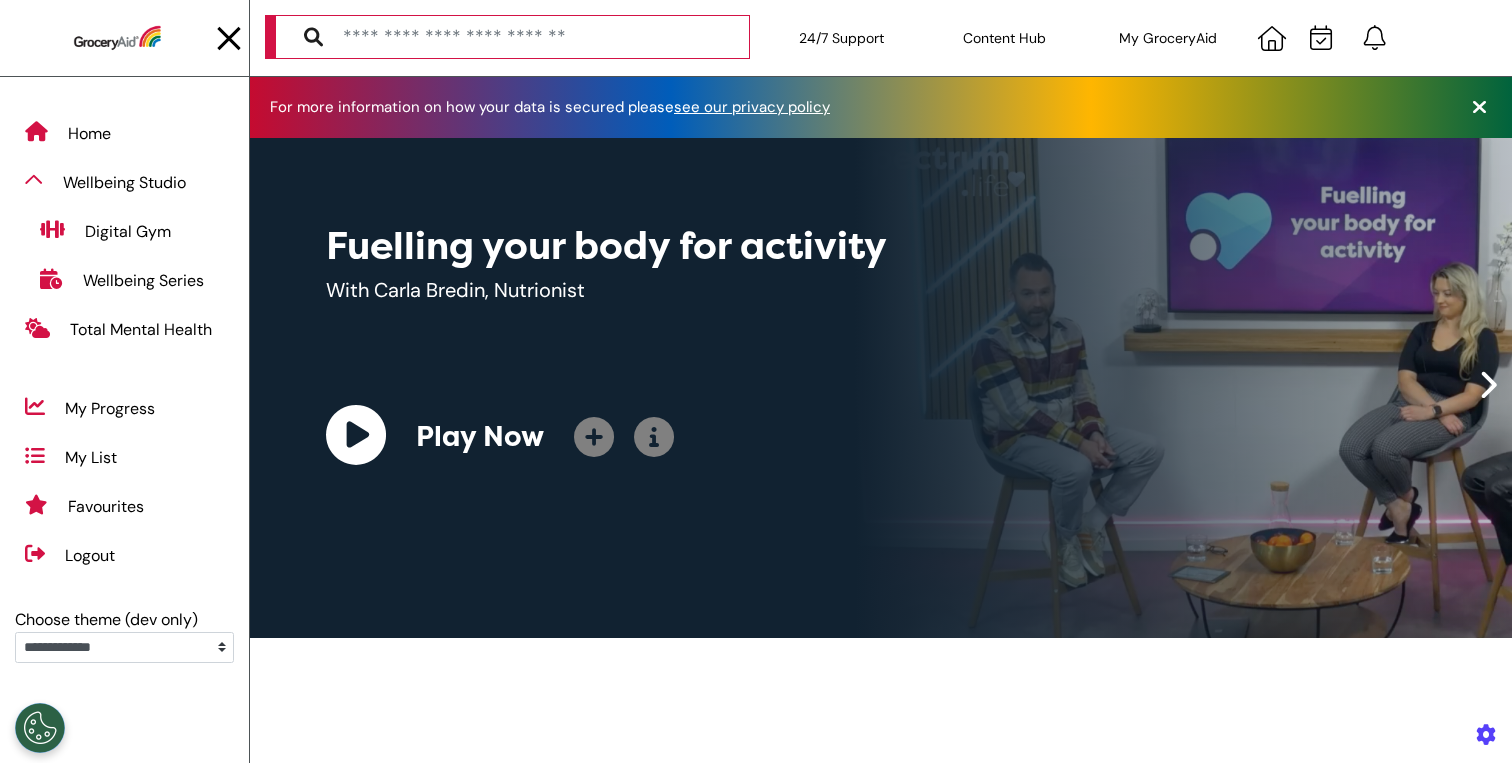scroll, scrollTop: 0, scrollLeft: 787, axis: horizontal 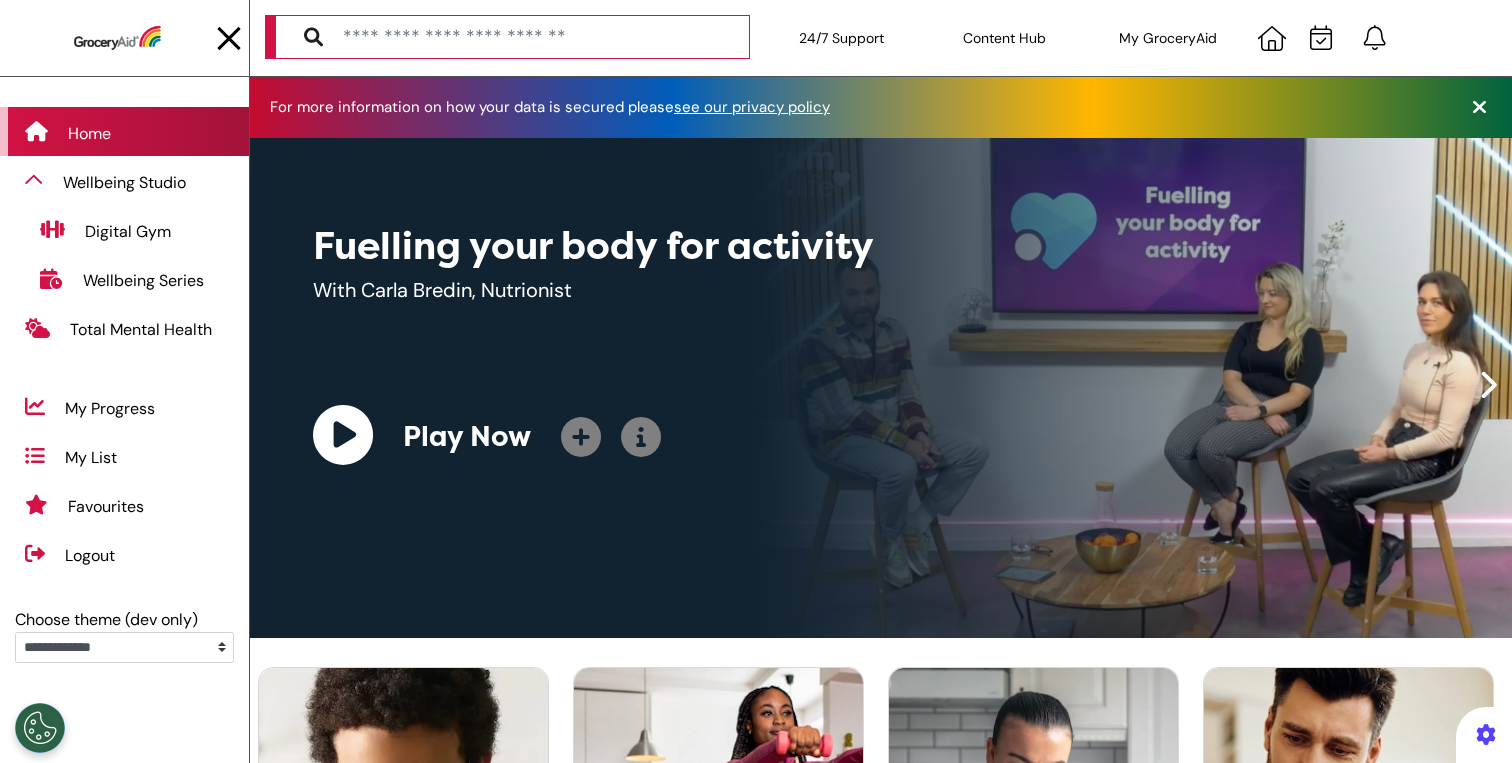 click on "Home" at bounding box center [124, 131] 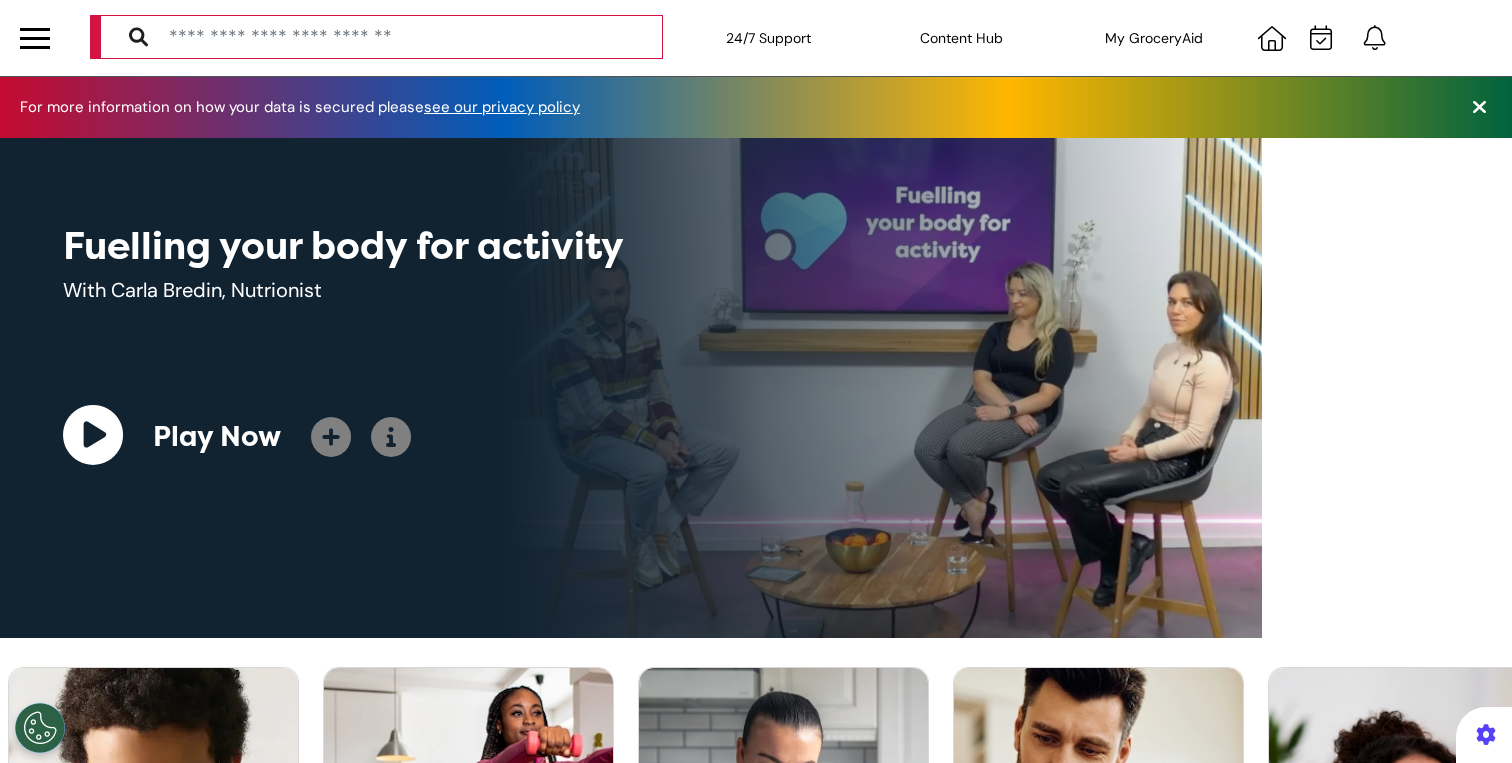 click at bounding box center (35, 38) 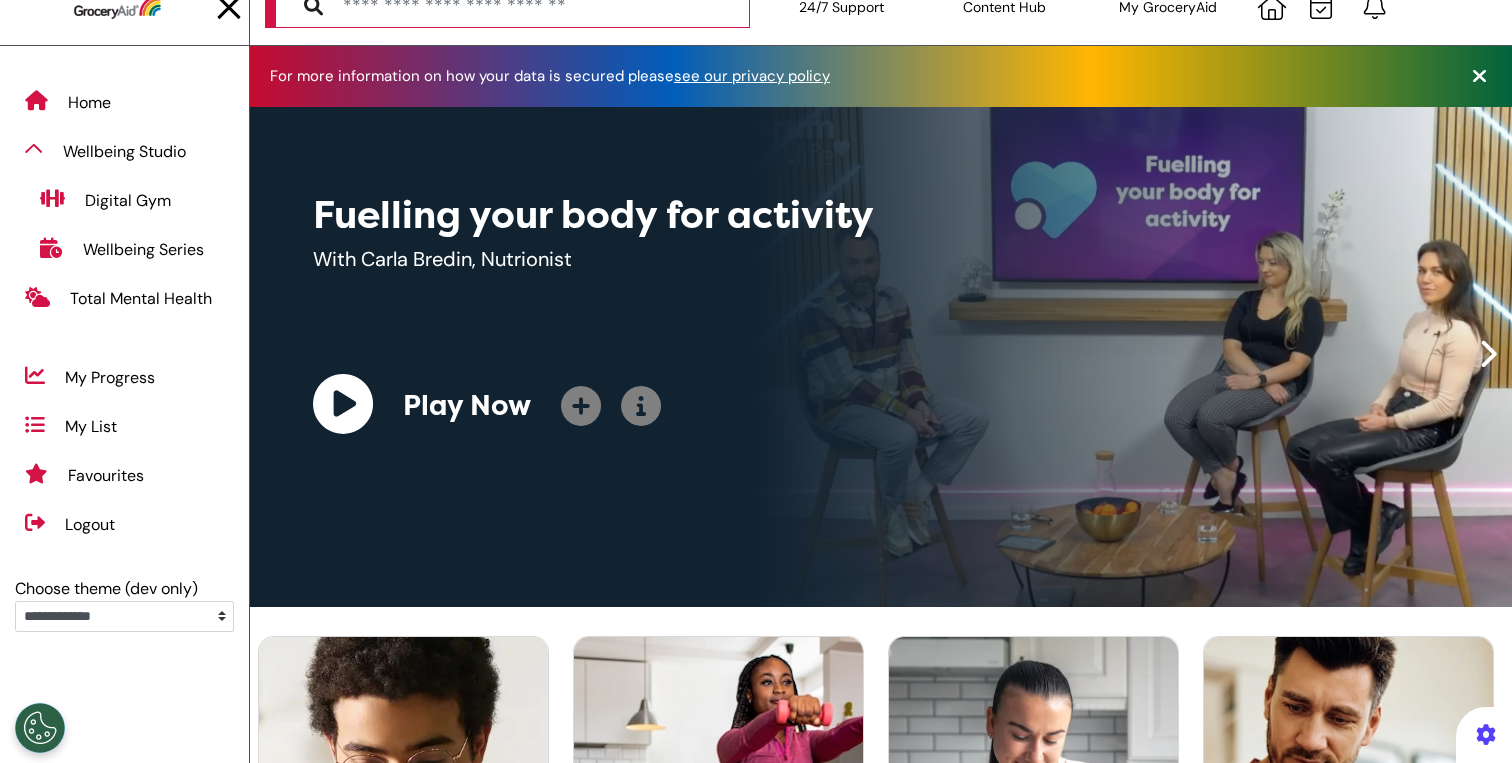 scroll, scrollTop: 0, scrollLeft: 0, axis: both 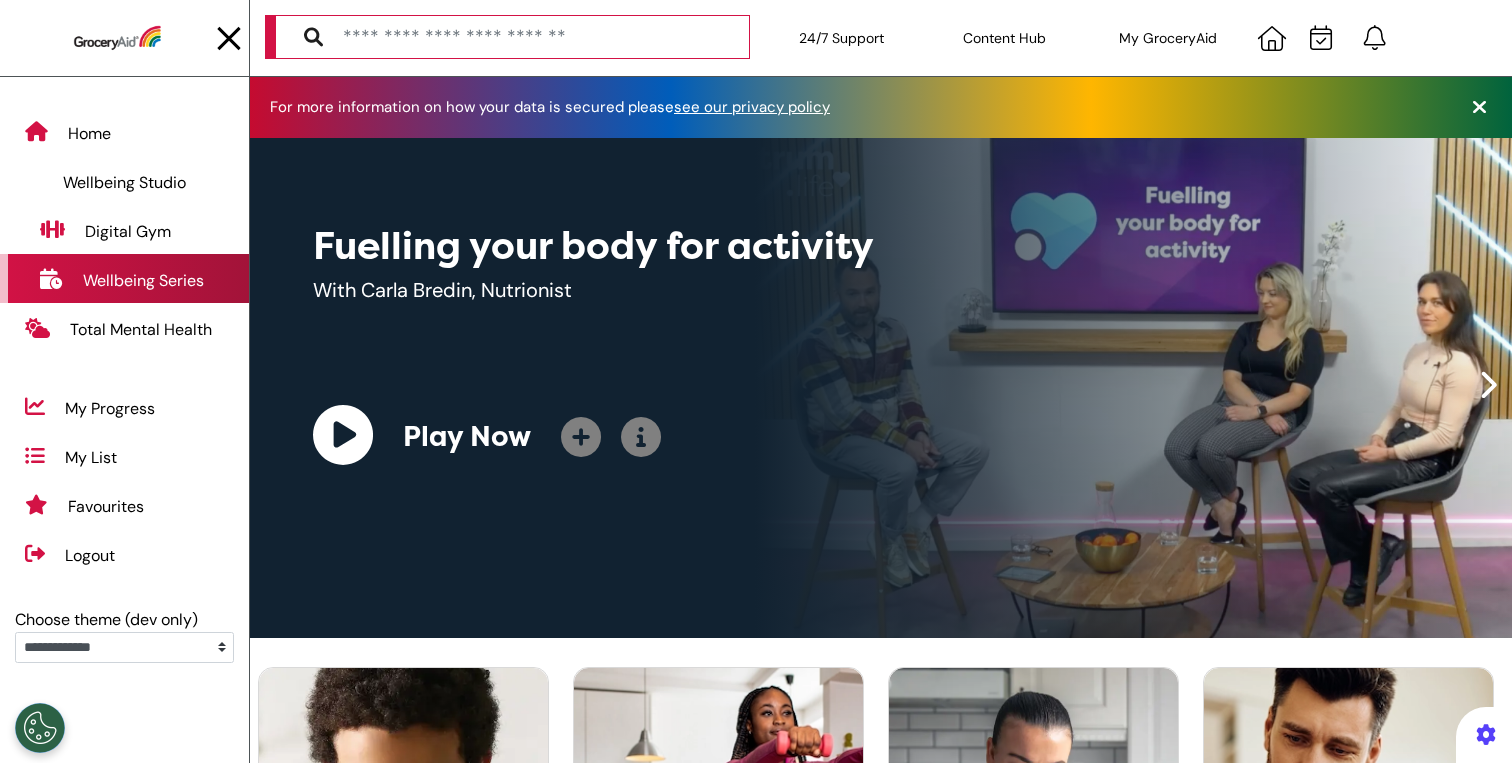 click on "Wellbeing Series" at bounding box center (143, 281) 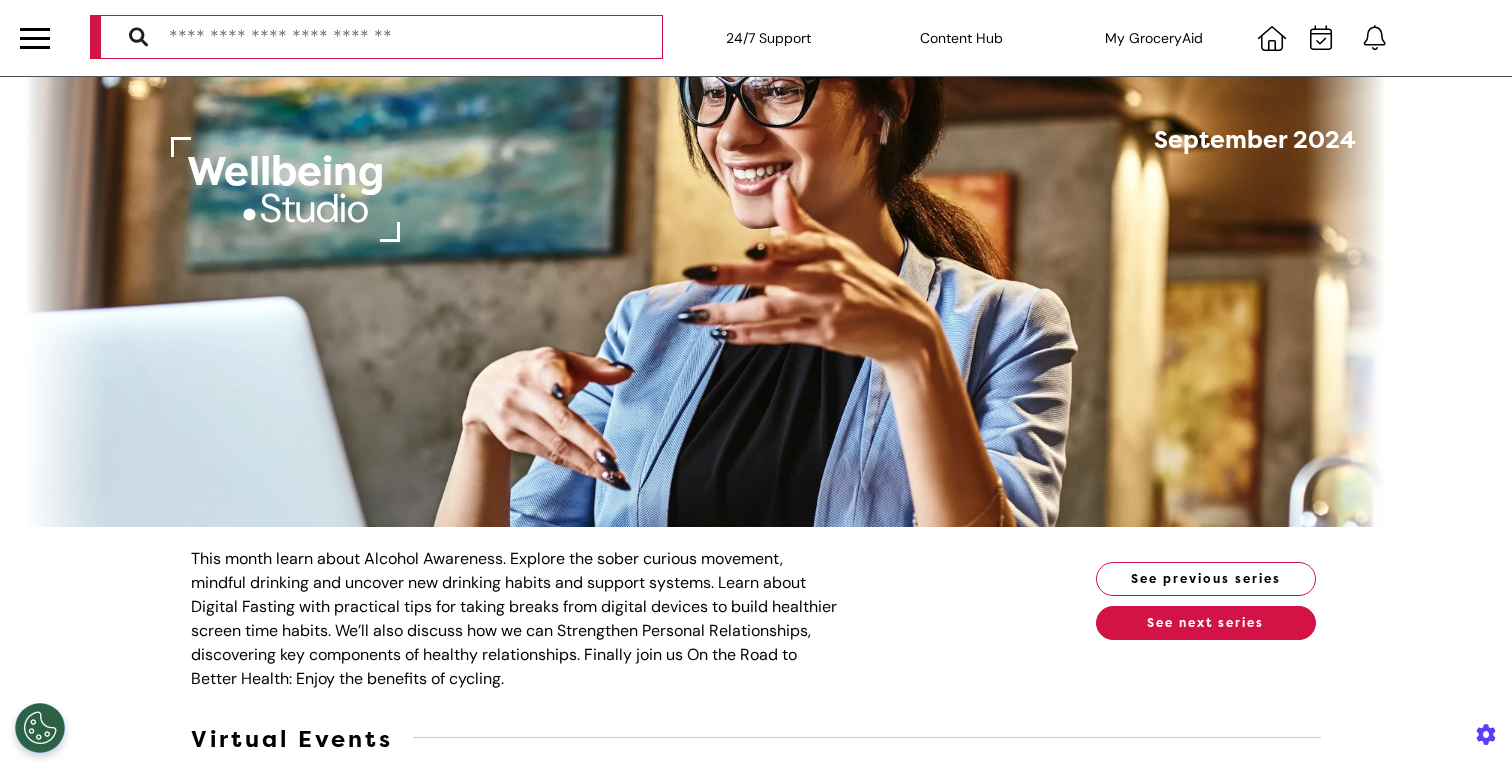 click at bounding box center [35, 38] 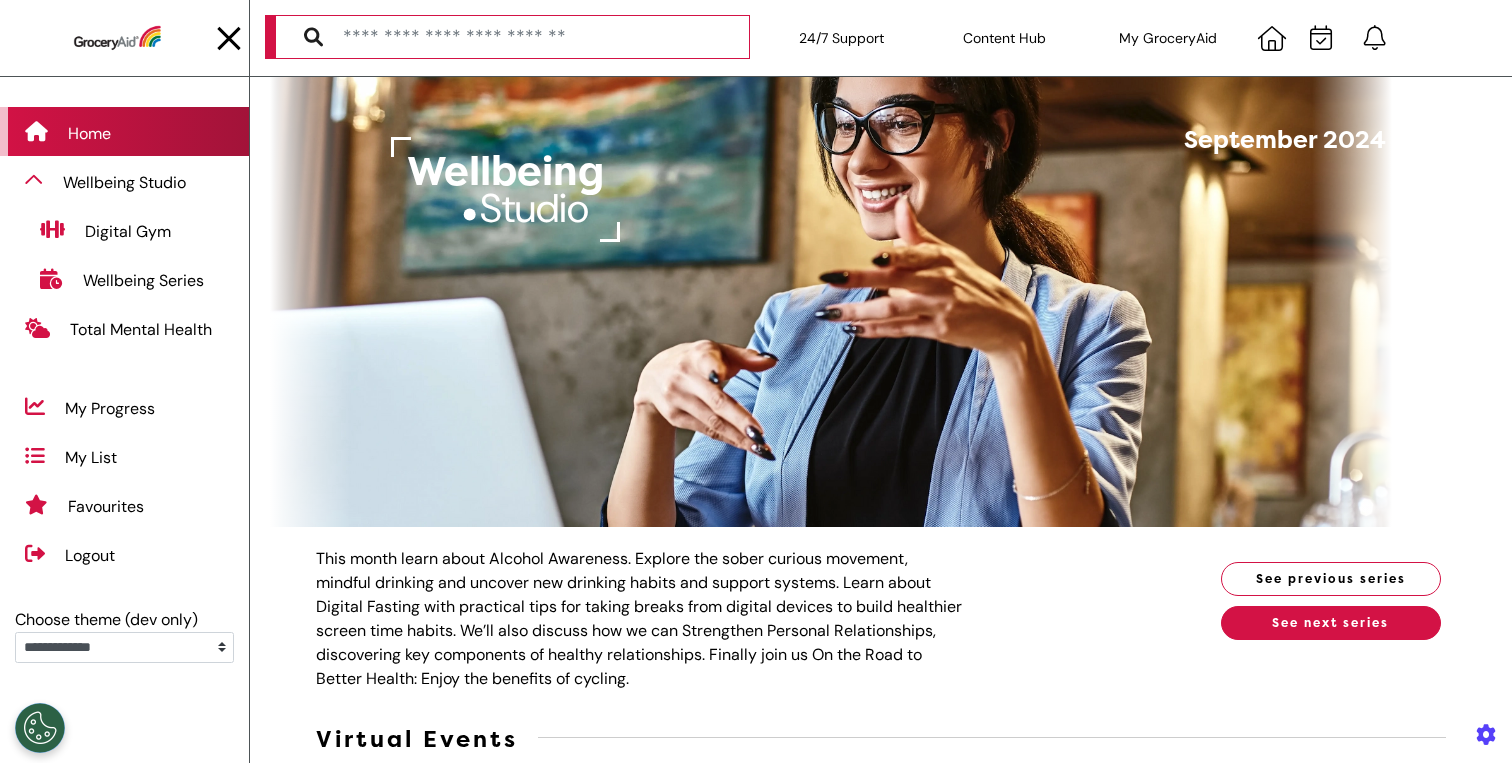 click on "Home" at bounding box center [89, 134] 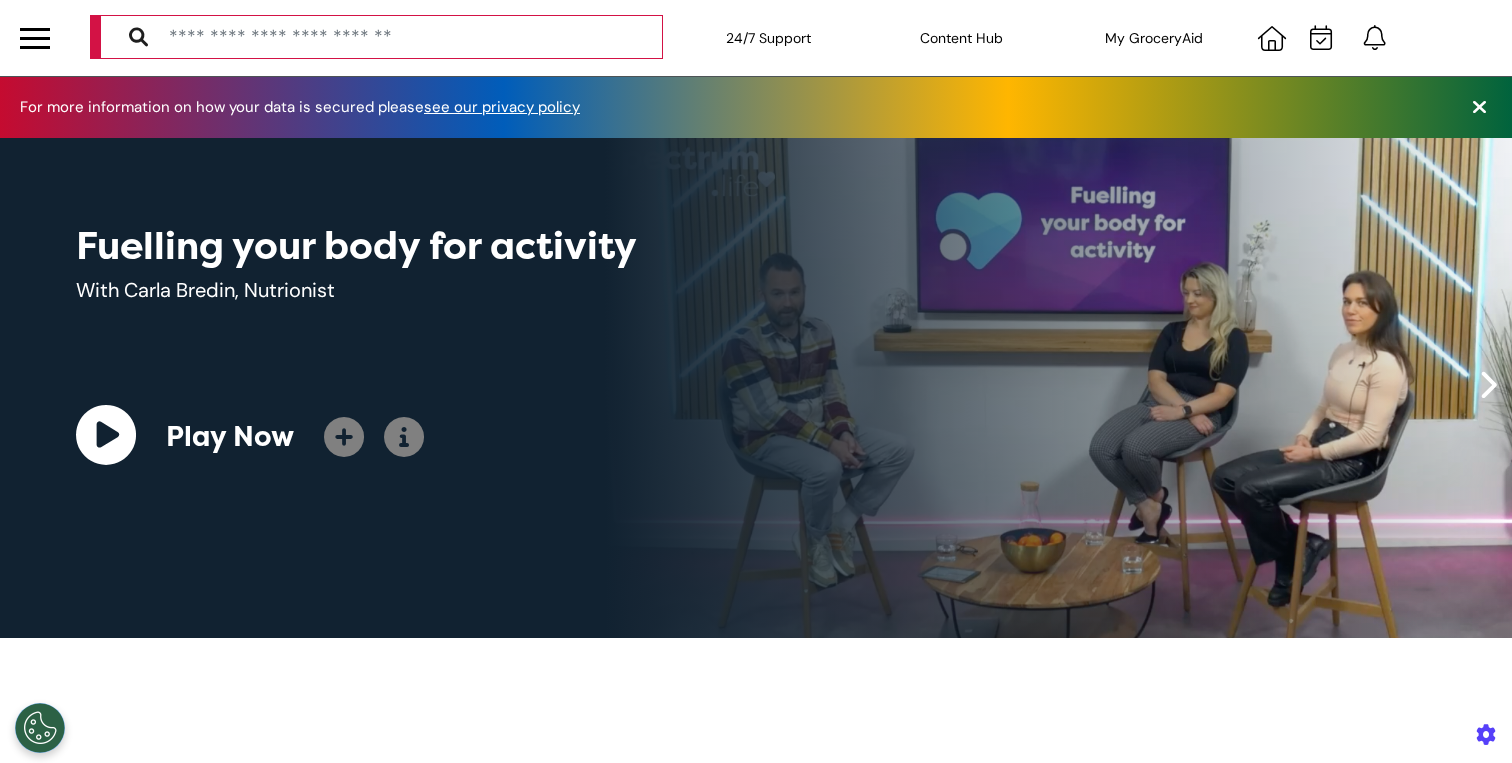 scroll, scrollTop: 0, scrollLeft: 755, axis: horizontal 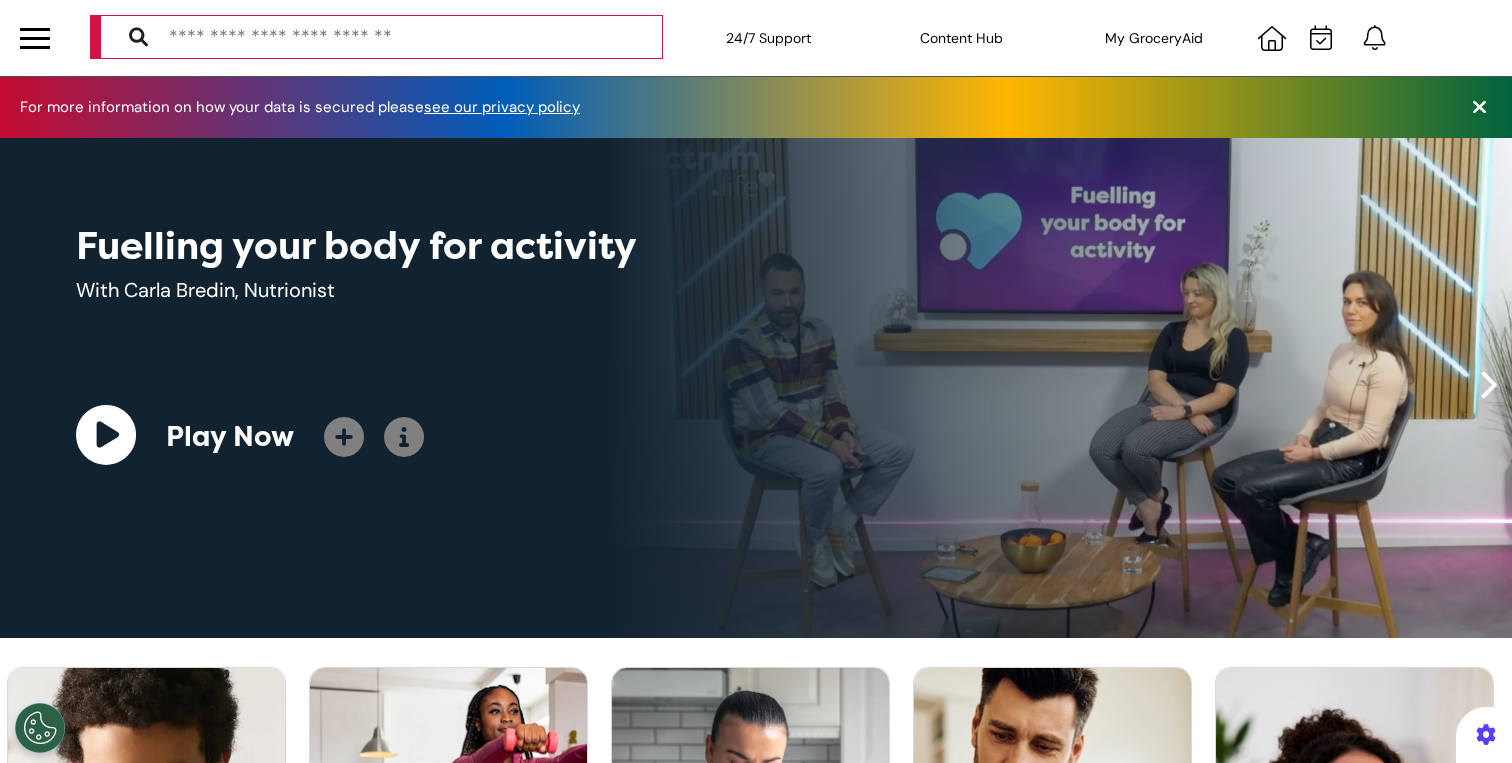 click at bounding box center [35, 38] 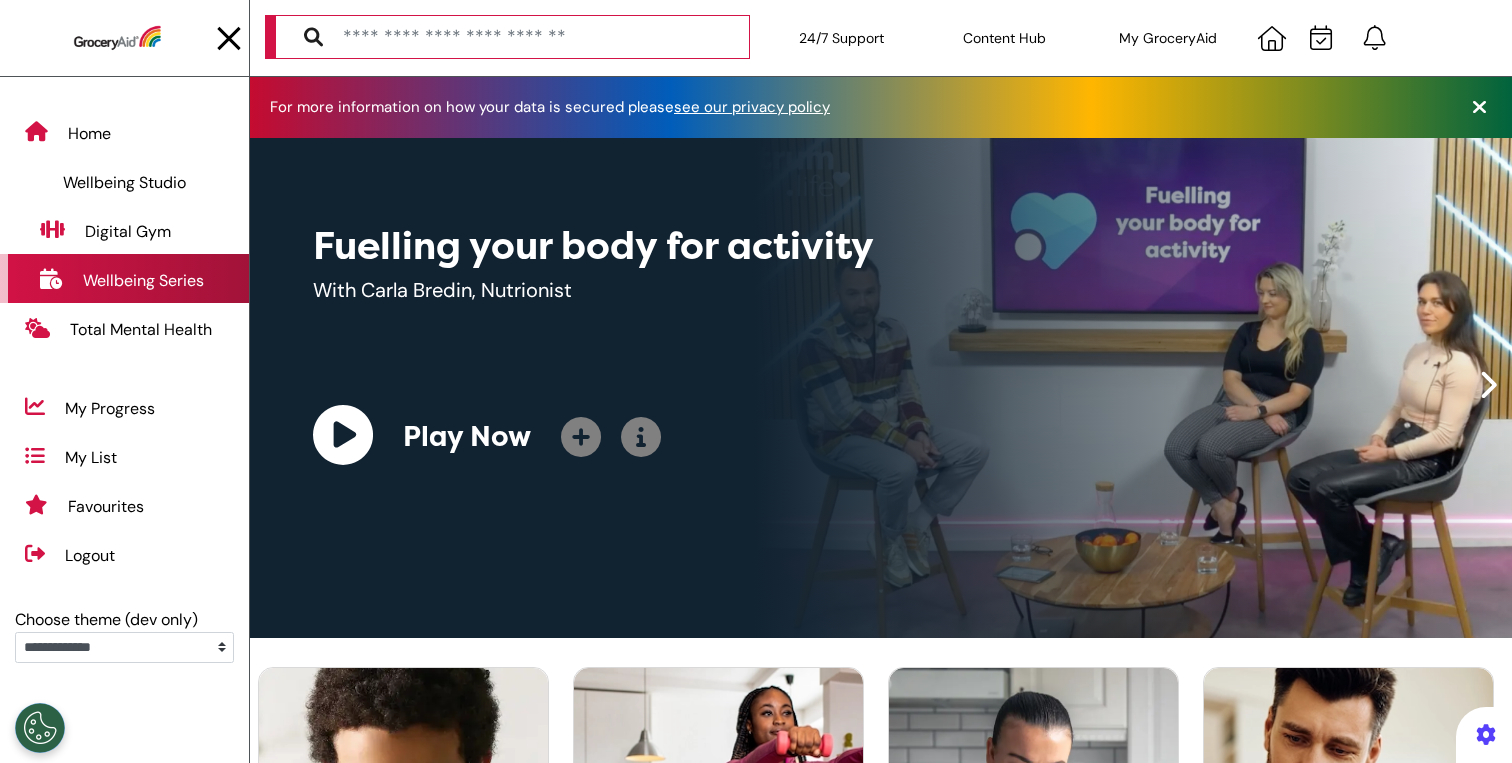 click on "Wellbeing Series" at bounding box center [143, 281] 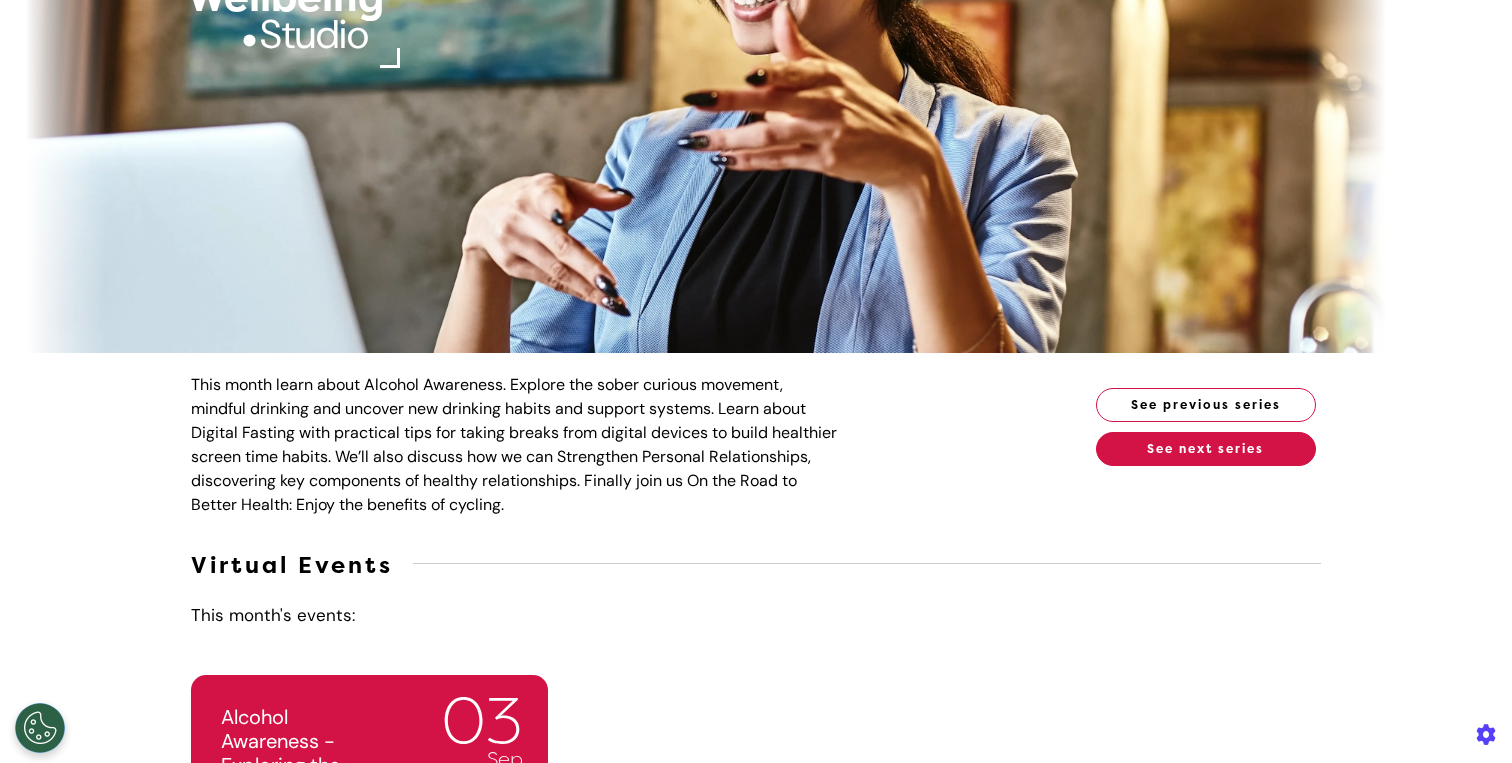 scroll, scrollTop: 0, scrollLeft: 0, axis: both 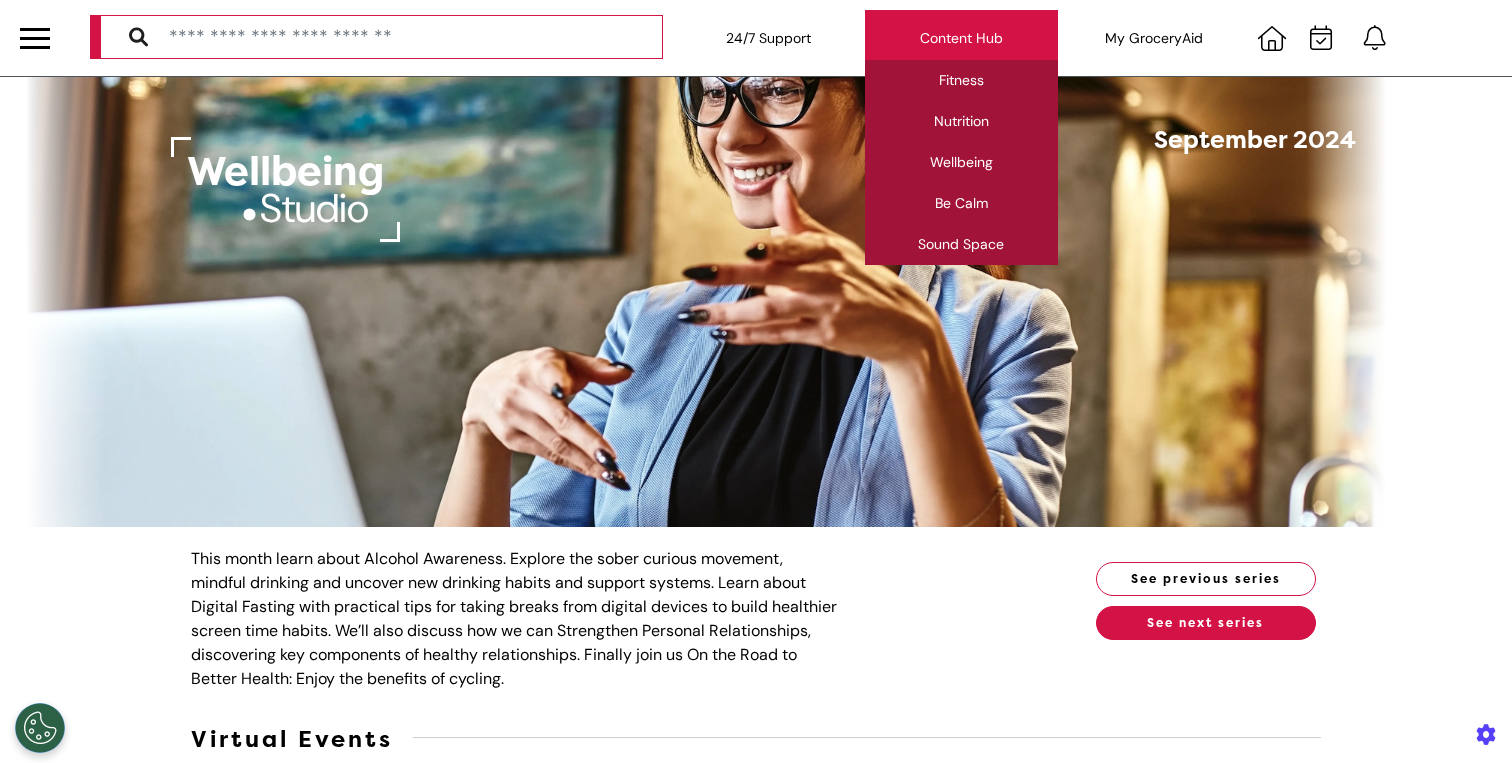 click on "Content Hub  Fitness Nutrition Wellbeing Be Calm Sound Space" at bounding box center (961, 38) 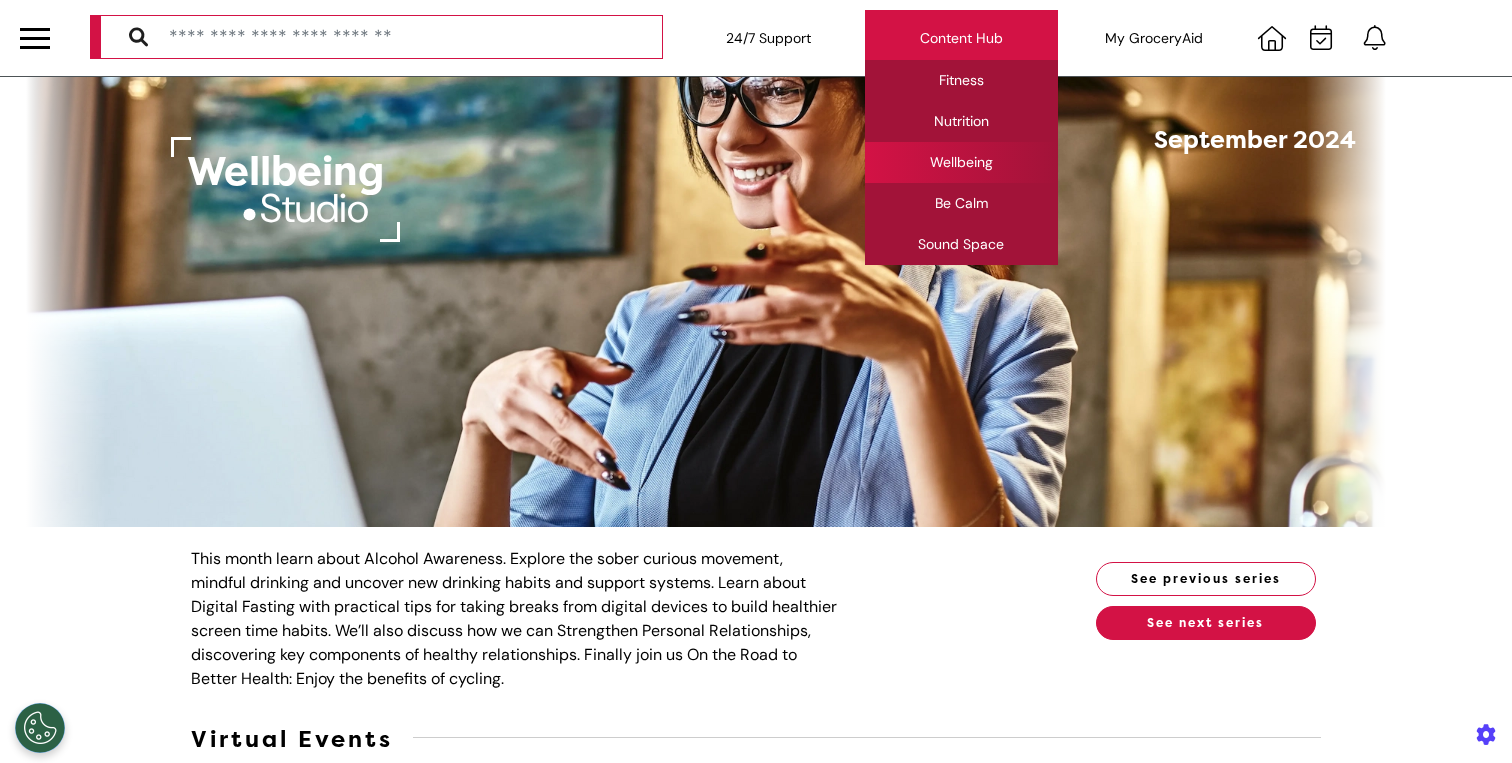 click on "Wellbeing" at bounding box center [961, 162] 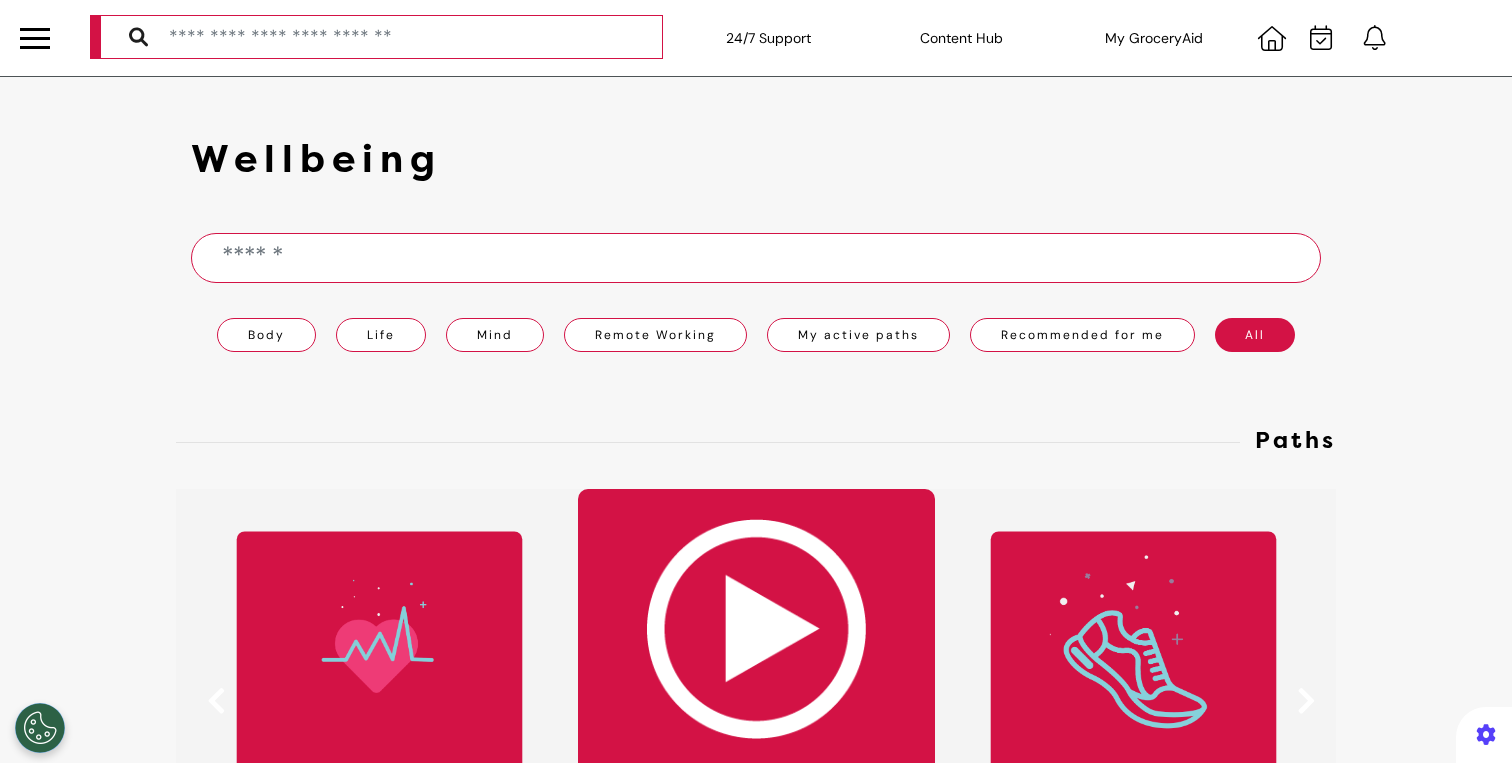 drag, startPoint x: 996, startPoint y: 504, endPoint x: 960, endPoint y: 283, distance: 223.91293 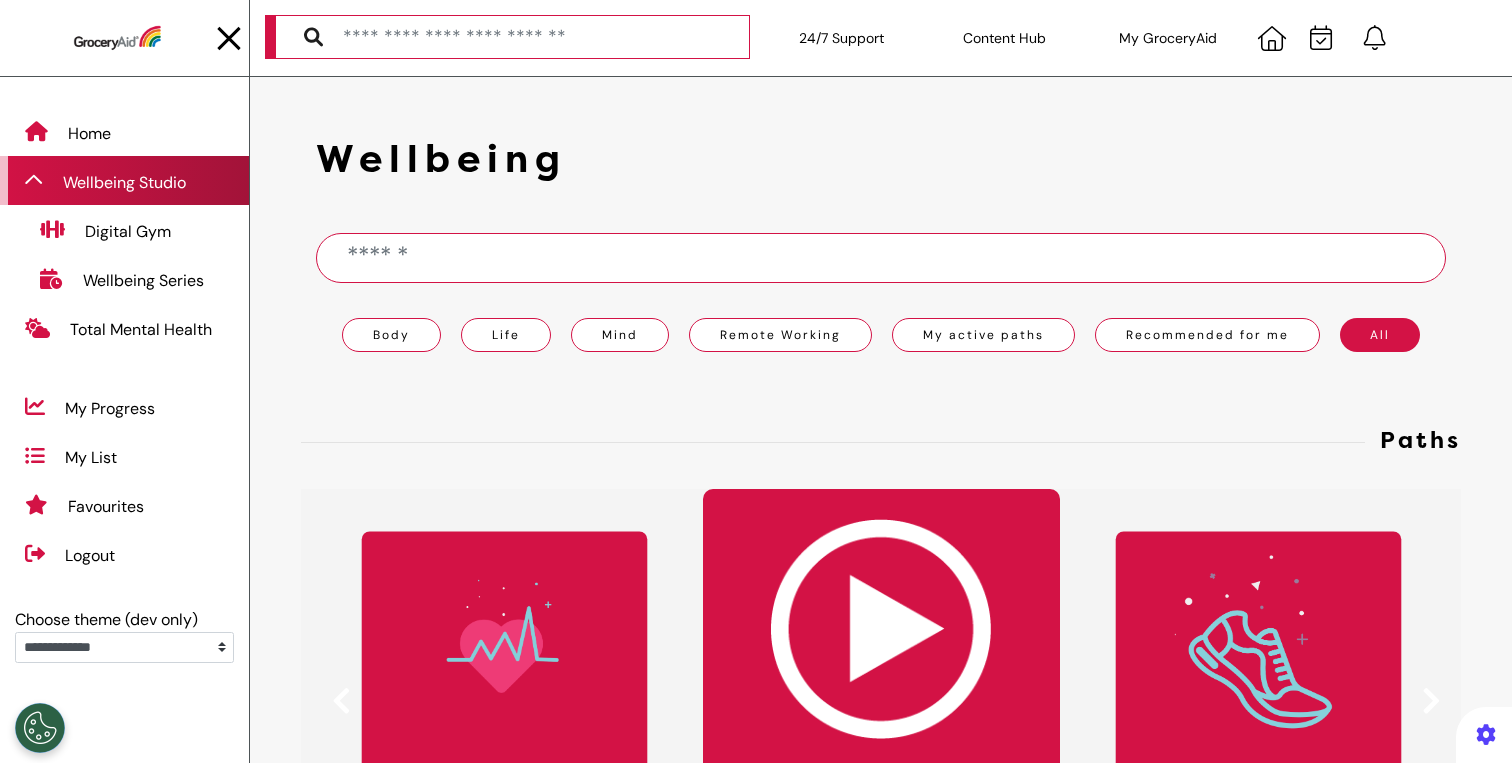 click on "Wellbeing Studio" at bounding box center [124, 180] 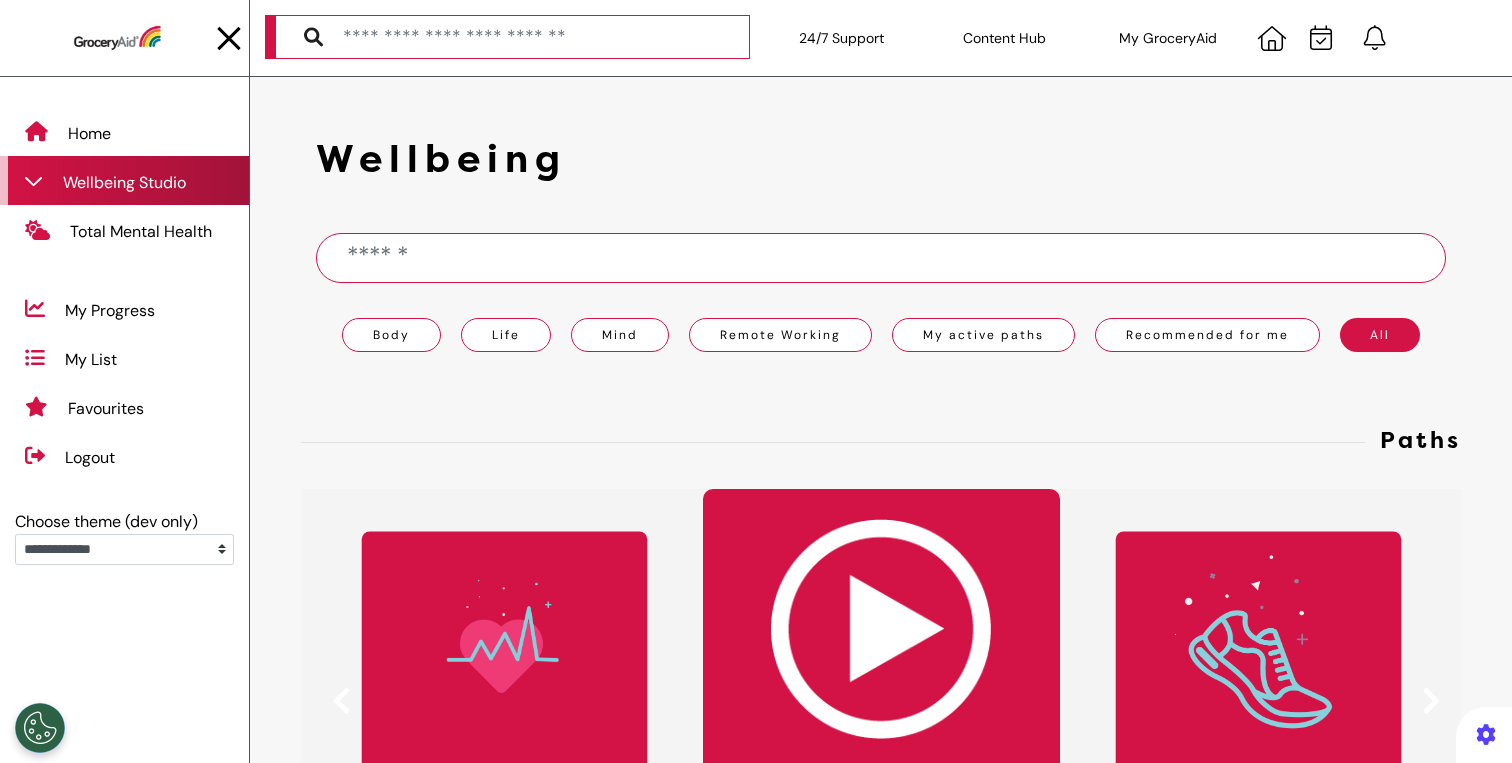 click on "Wellbeing Studio" at bounding box center (124, 183) 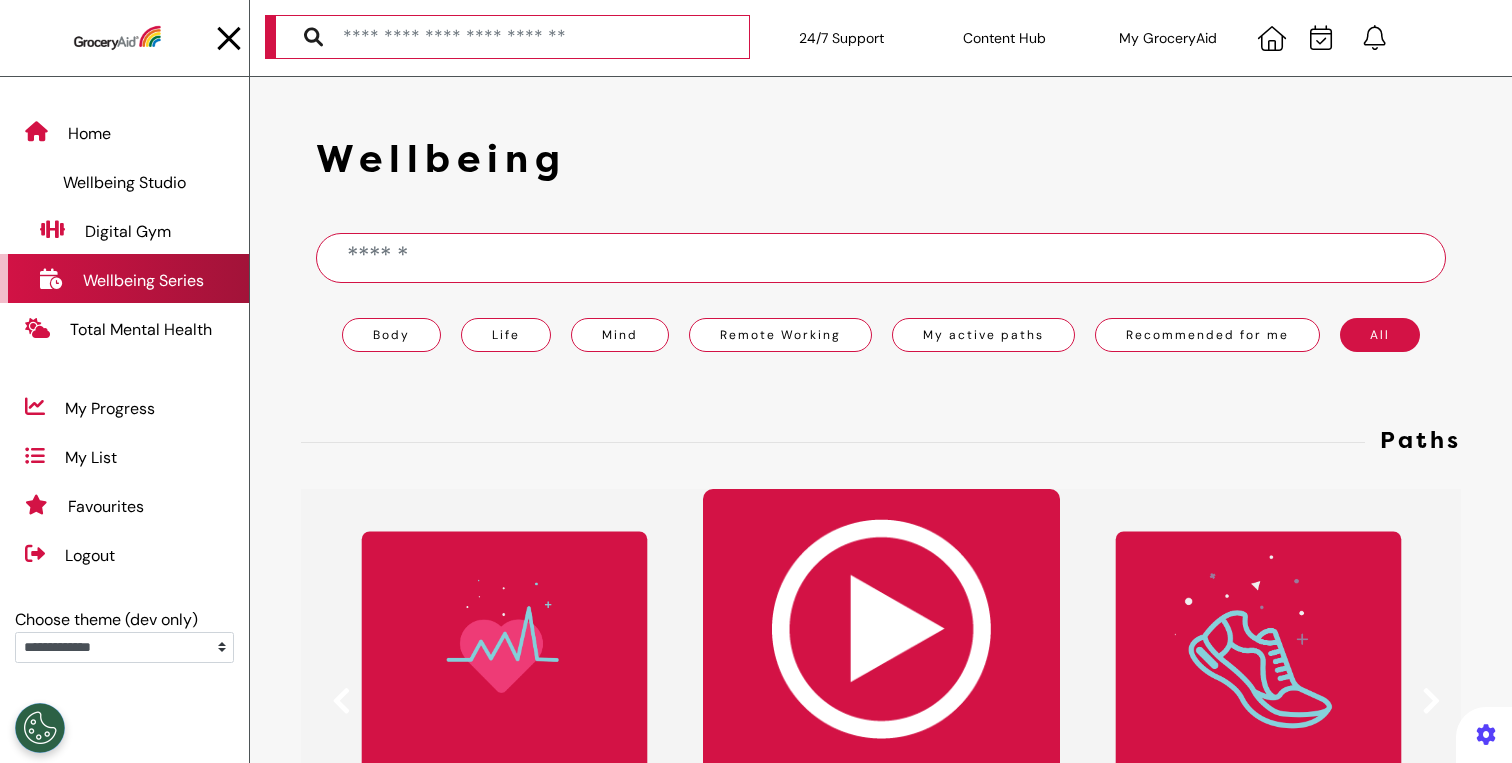 click on "Wellbeing Series" at bounding box center (143, 281) 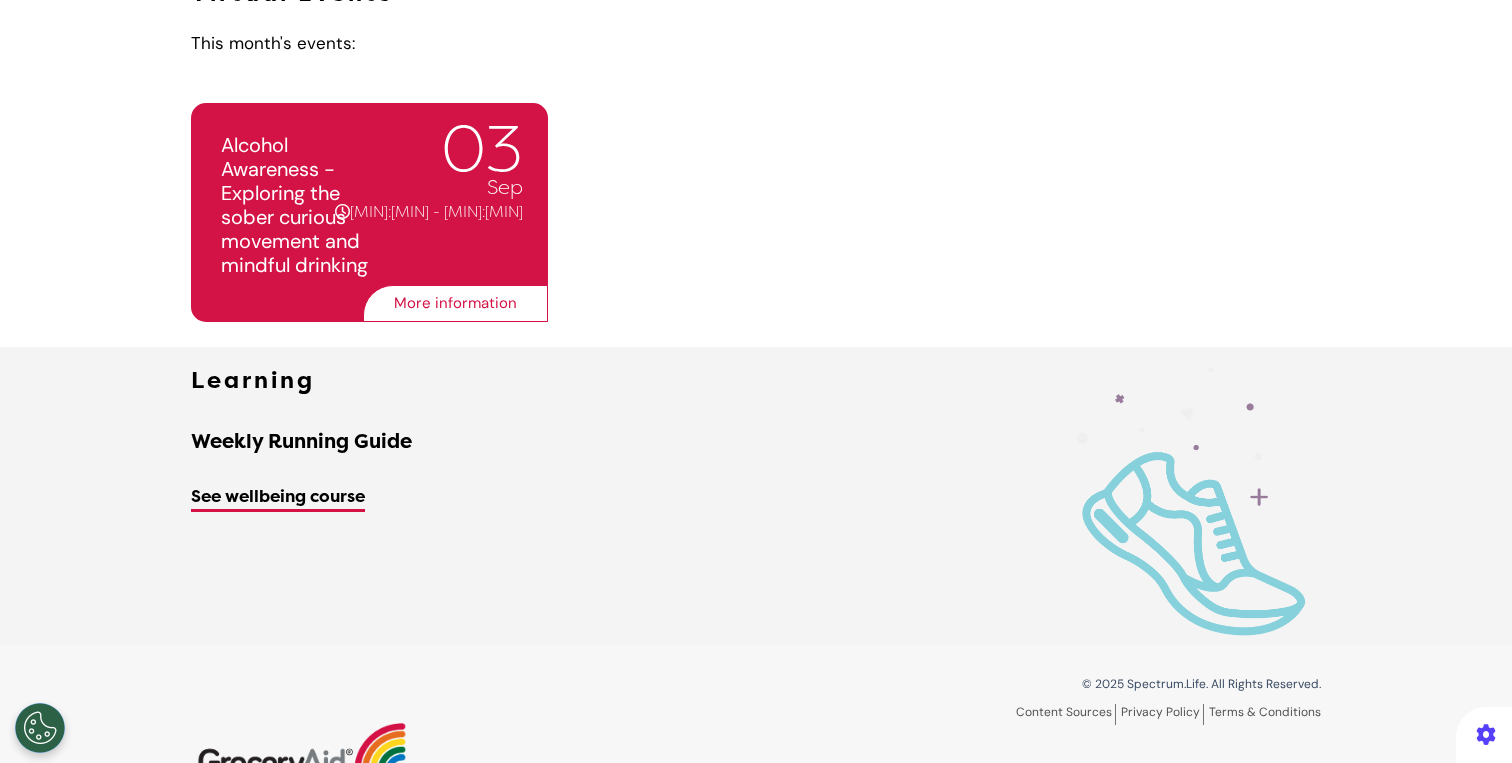 scroll, scrollTop: 843, scrollLeft: 0, axis: vertical 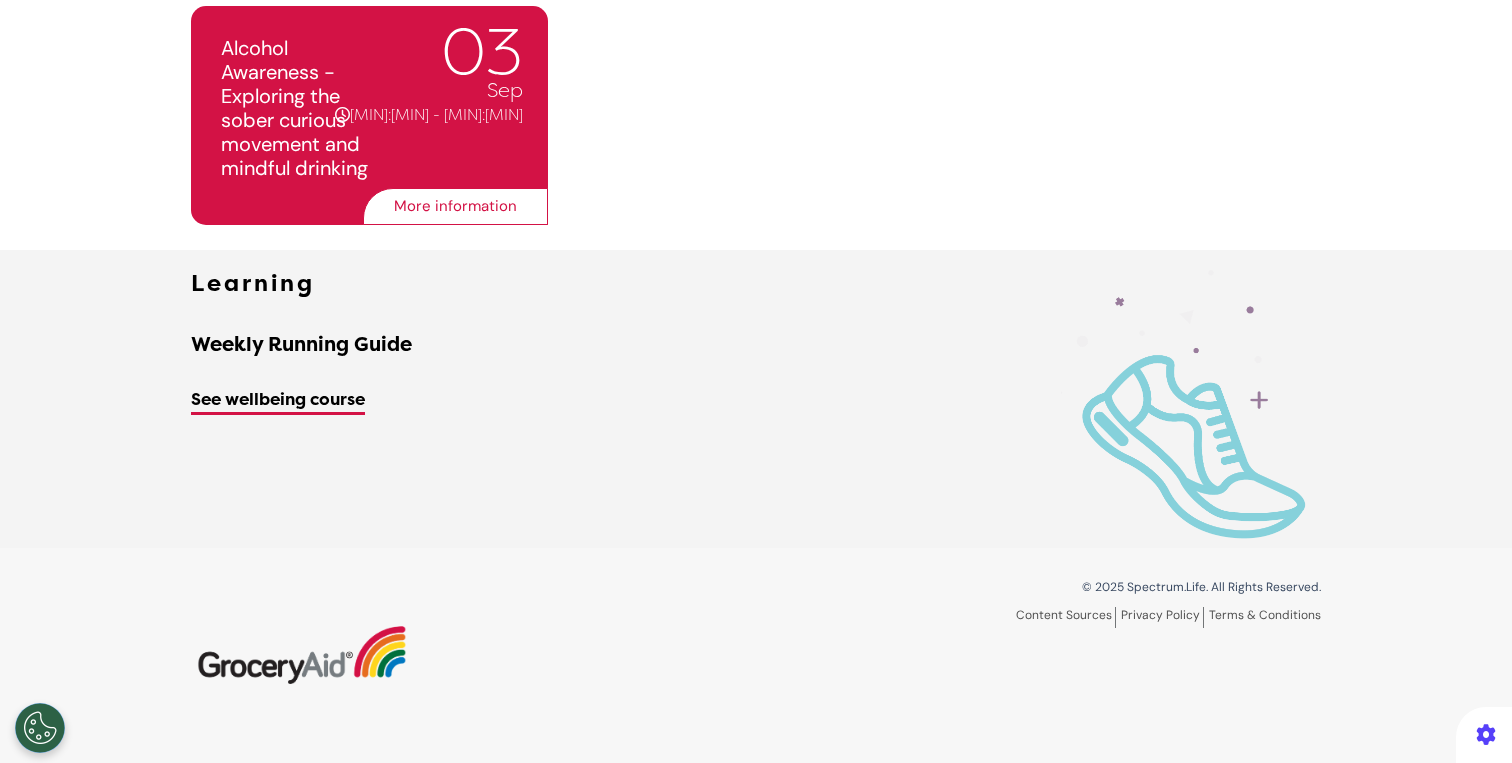 click on "See wellbeing course" at bounding box center (278, 402) 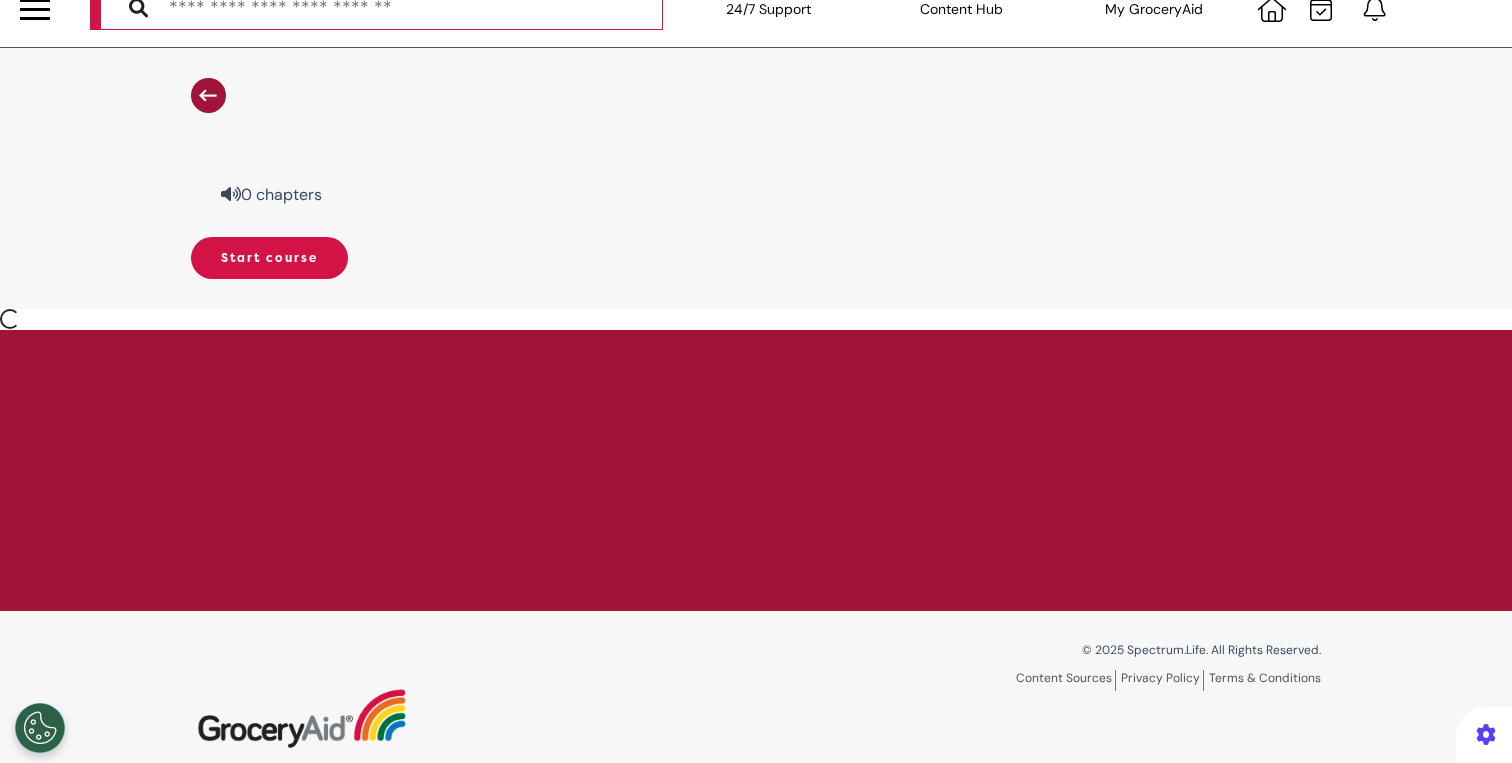 scroll, scrollTop: 0, scrollLeft: 0, axis: both 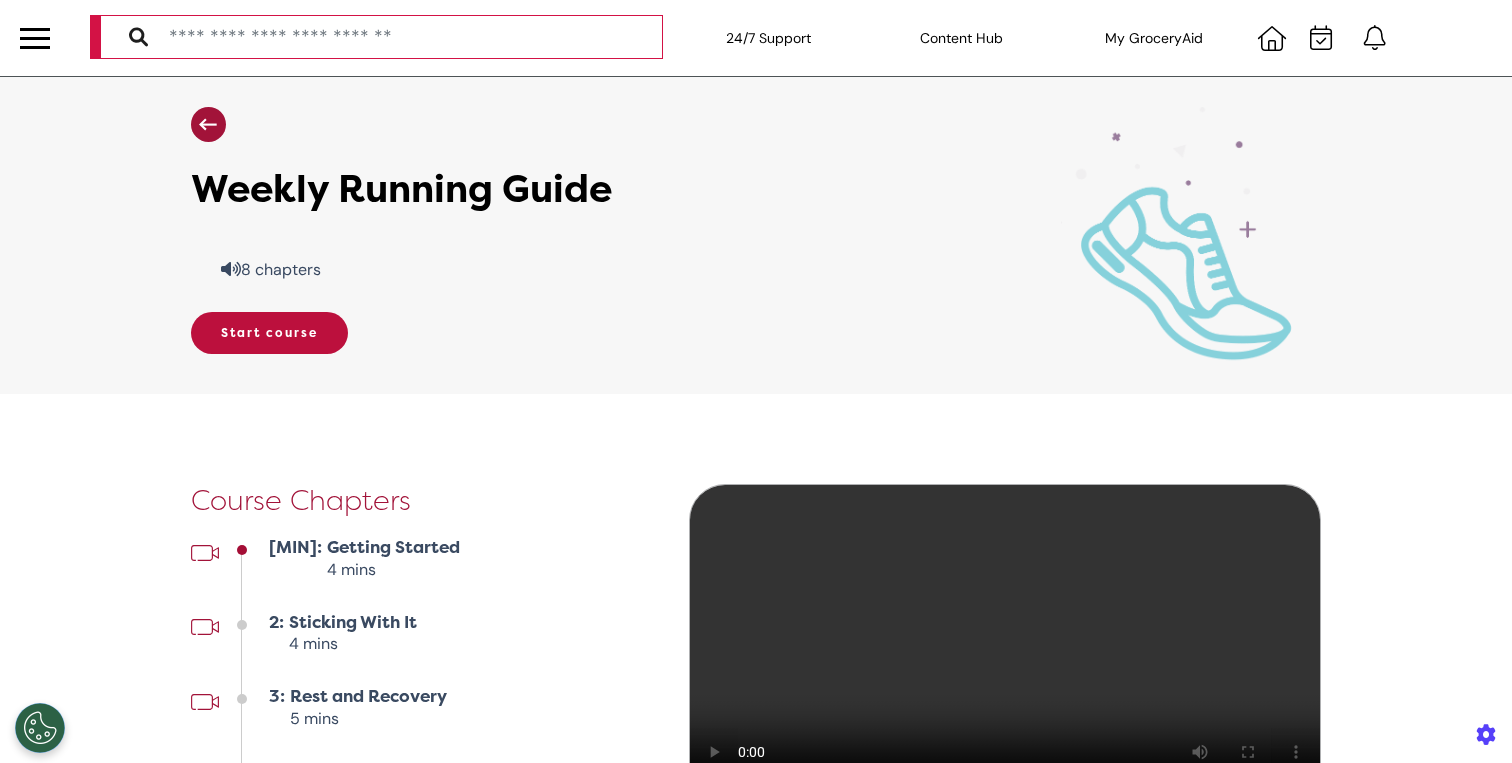 click on "Start course" at bounding box center (269, 333) 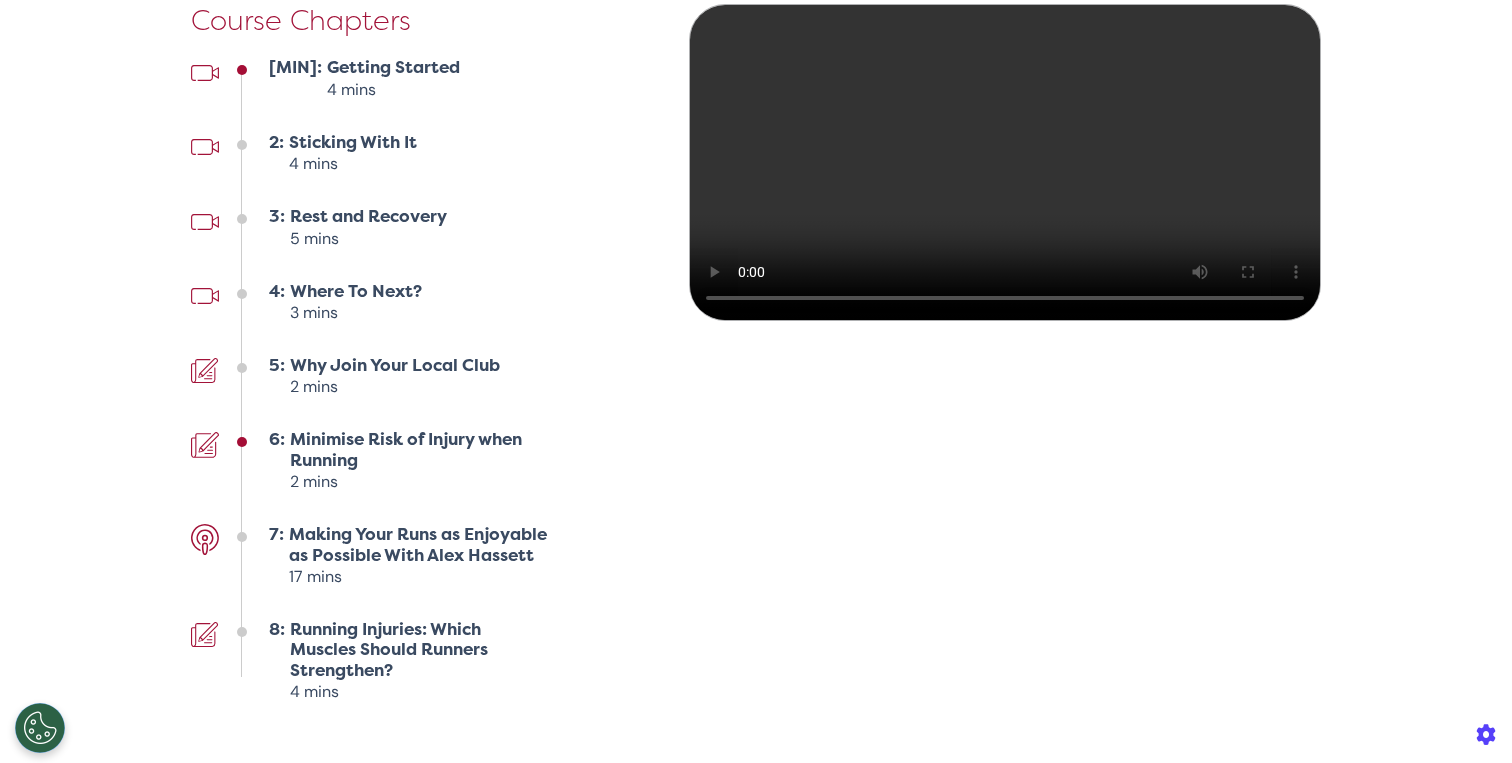 scroll, scrollTop: 484, scrollLeft: 0, axis: vertical 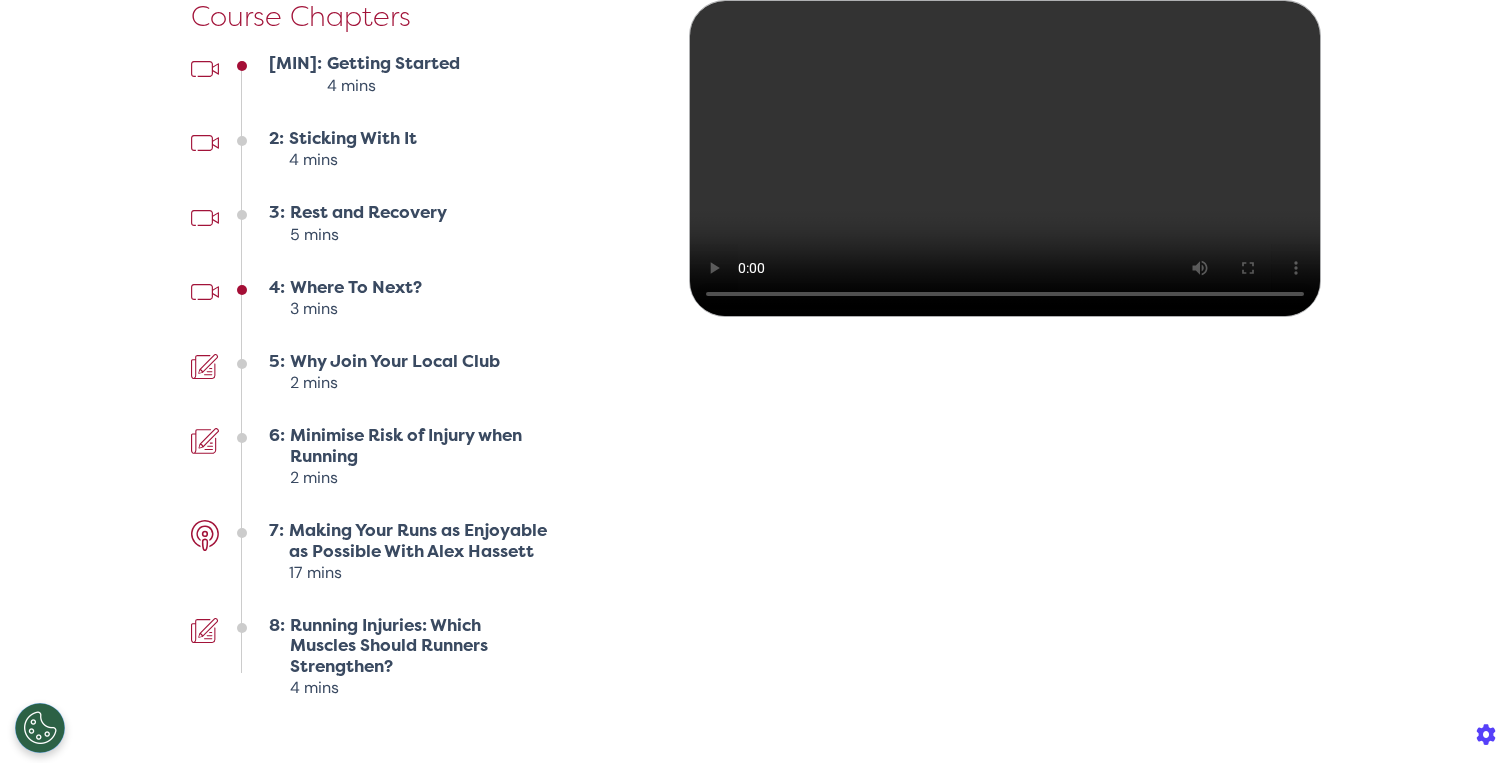 click on "Where To Next?" at bounding box center [356, 287] 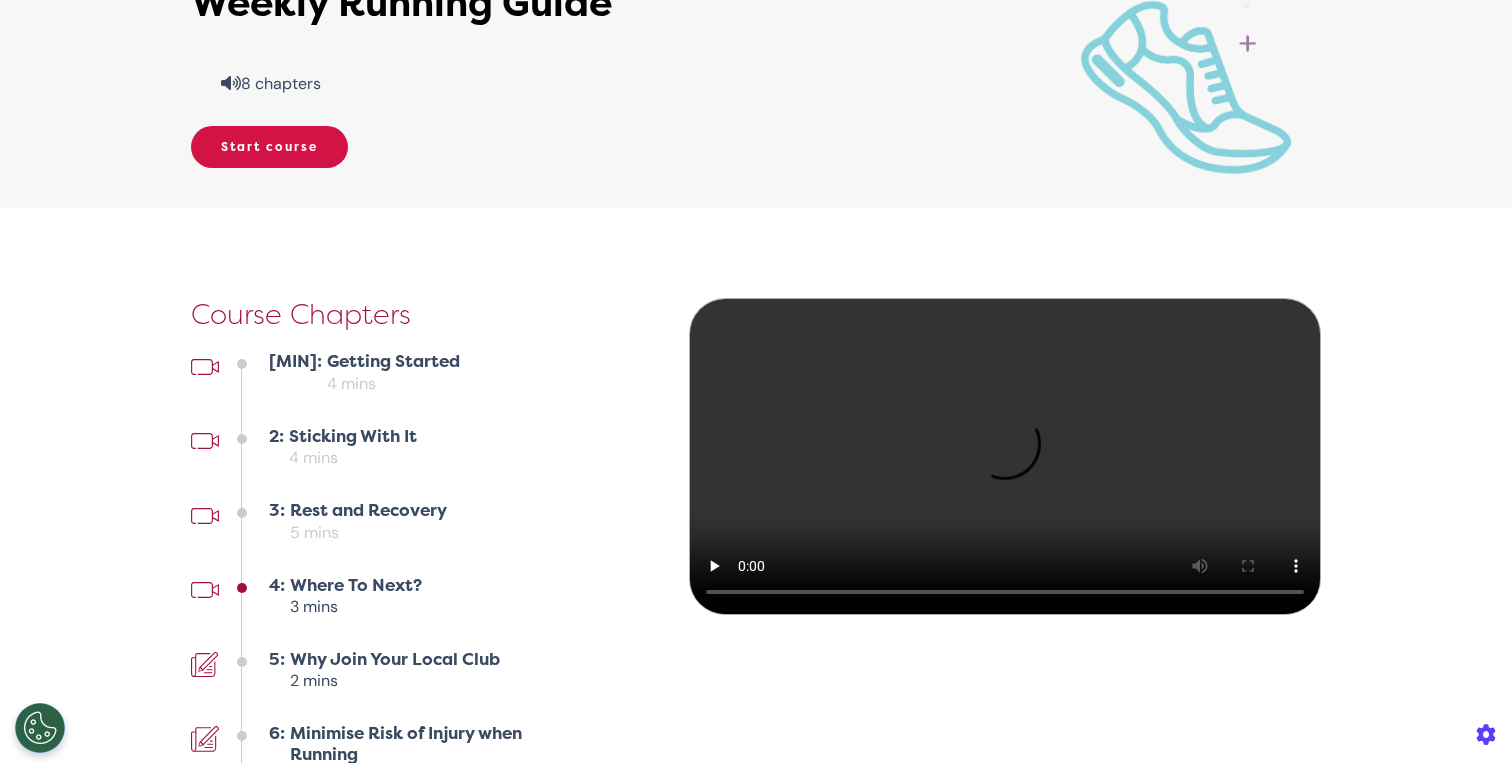scroll, scrollTop: 0, scrollLeft: 0, axis: both 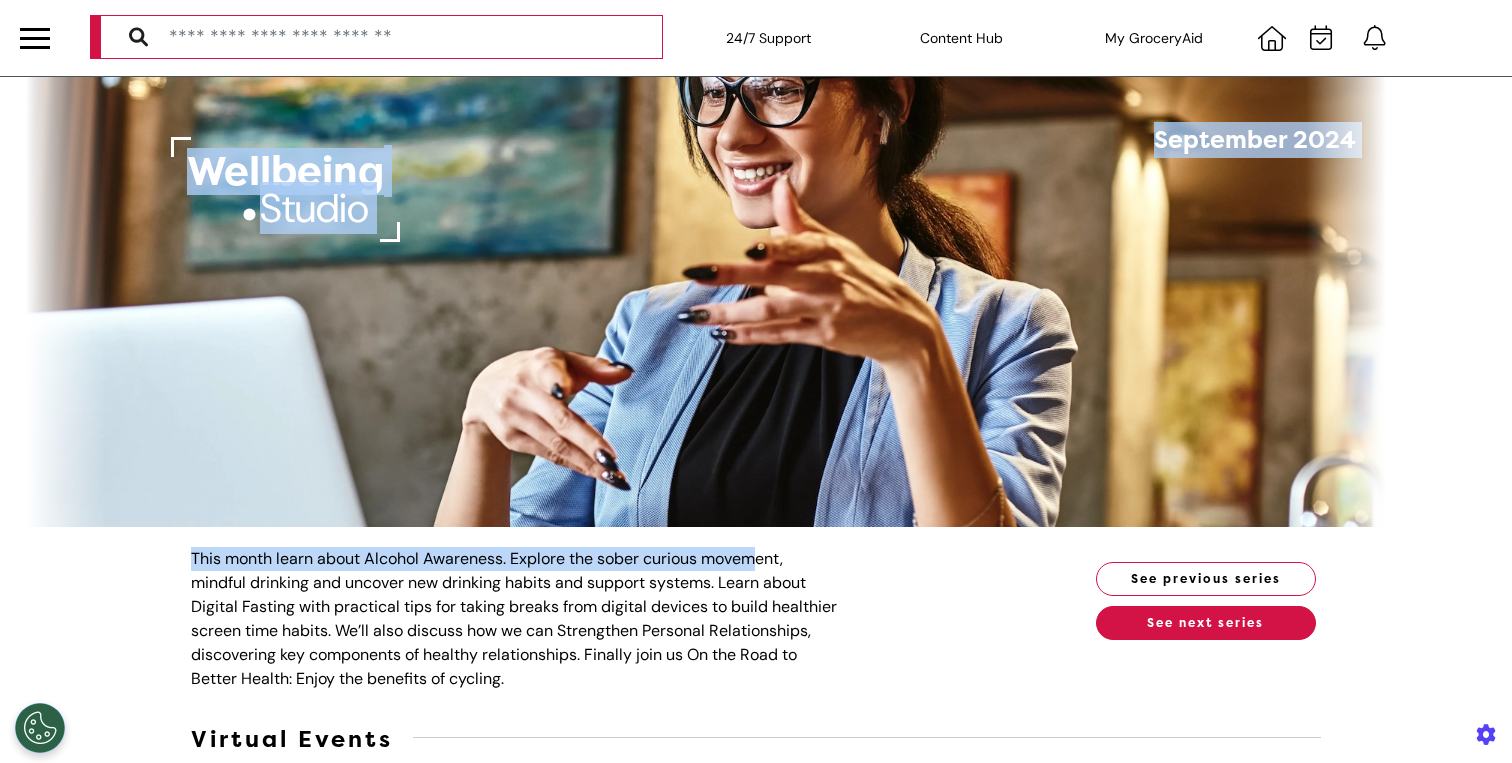 drag, startPoint x: 761, startPoint y: 565, endPoint x: 761, endPoint y: 309, distance: 256 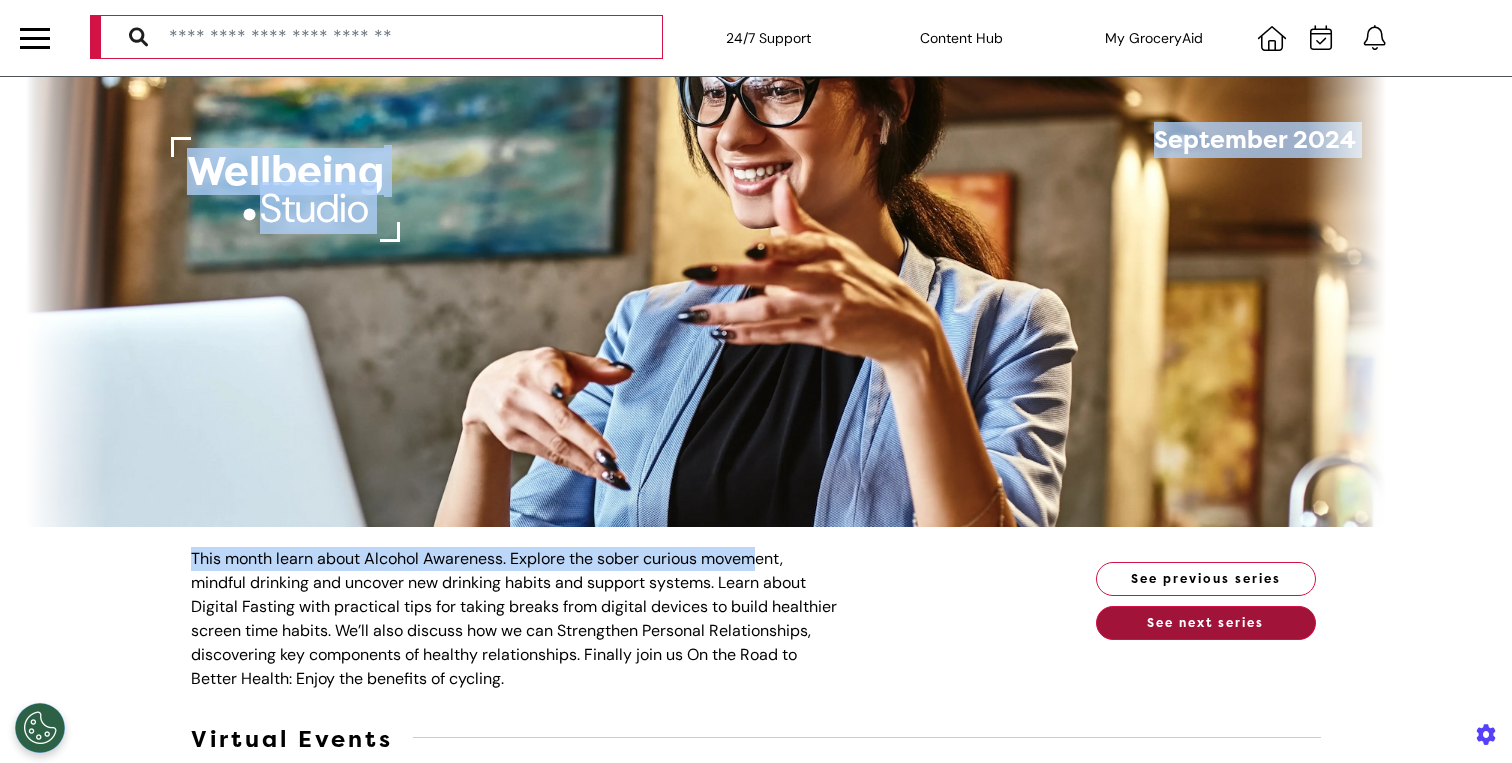 click on "See next series" at bounding box center (1206, 623) 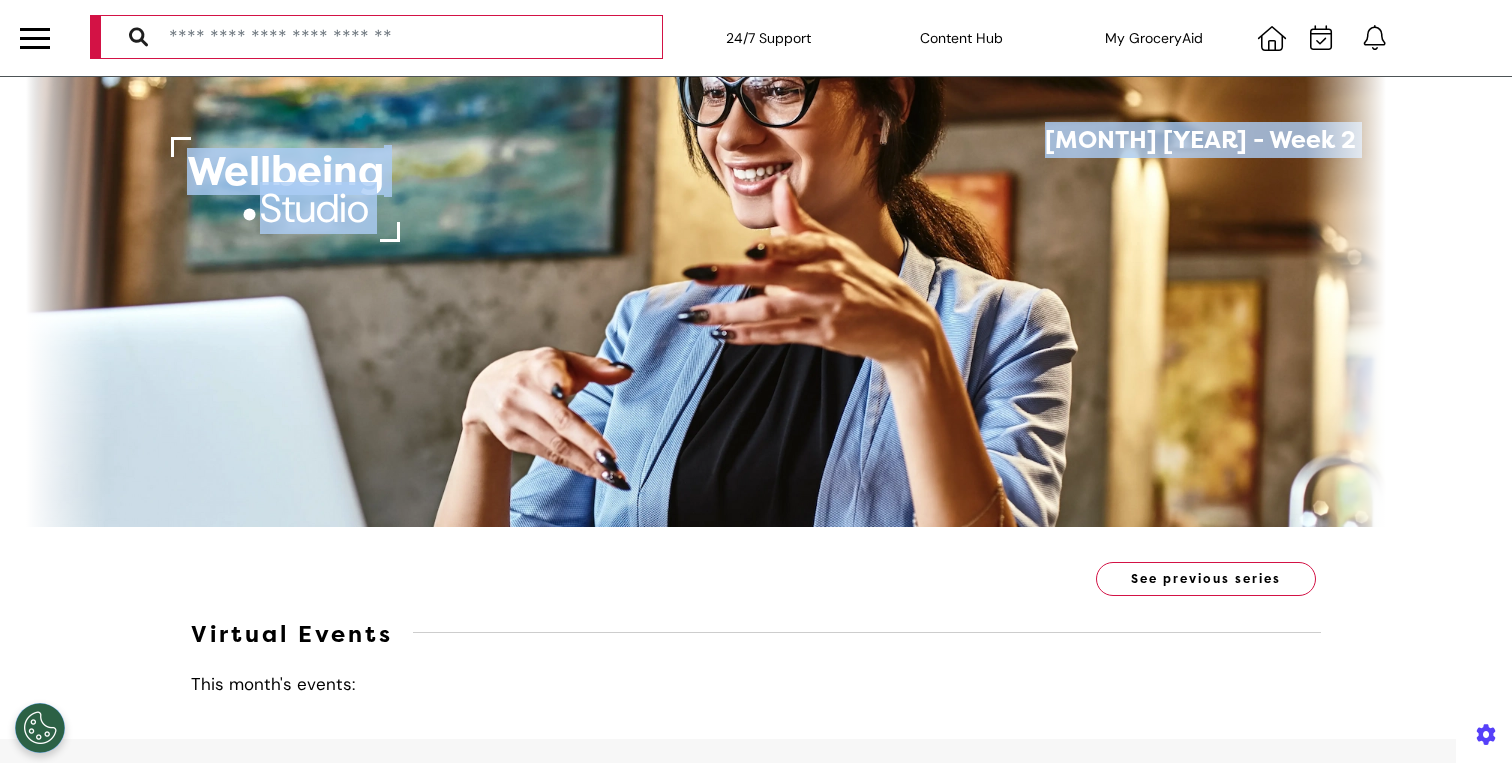 drag, startPoint x: 676, startPoint y: 538, endPoint x: 674, endPoint y: 190, distance: 348.00574 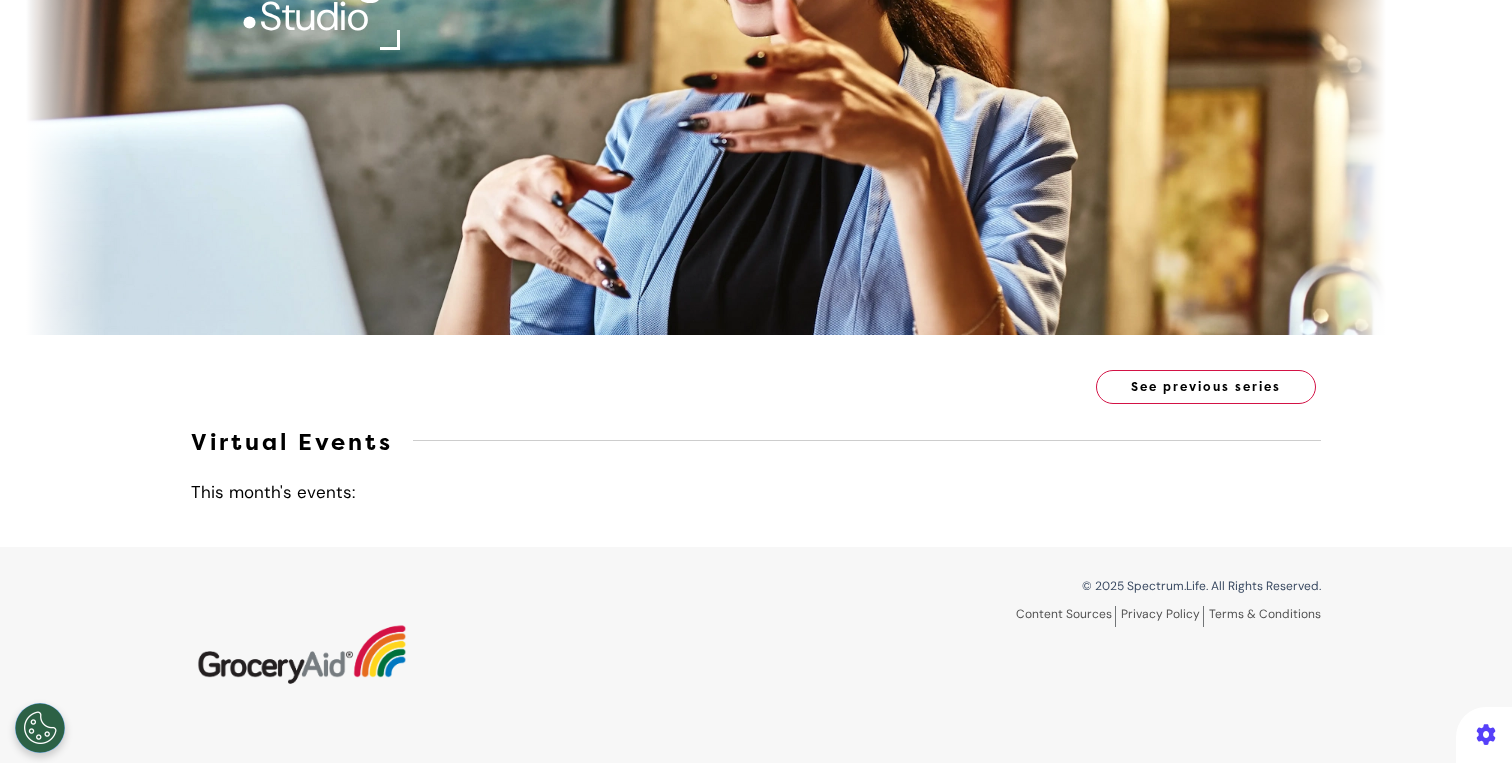 scroll, scrollTop: 0, scrollLeft: 0, axis: both 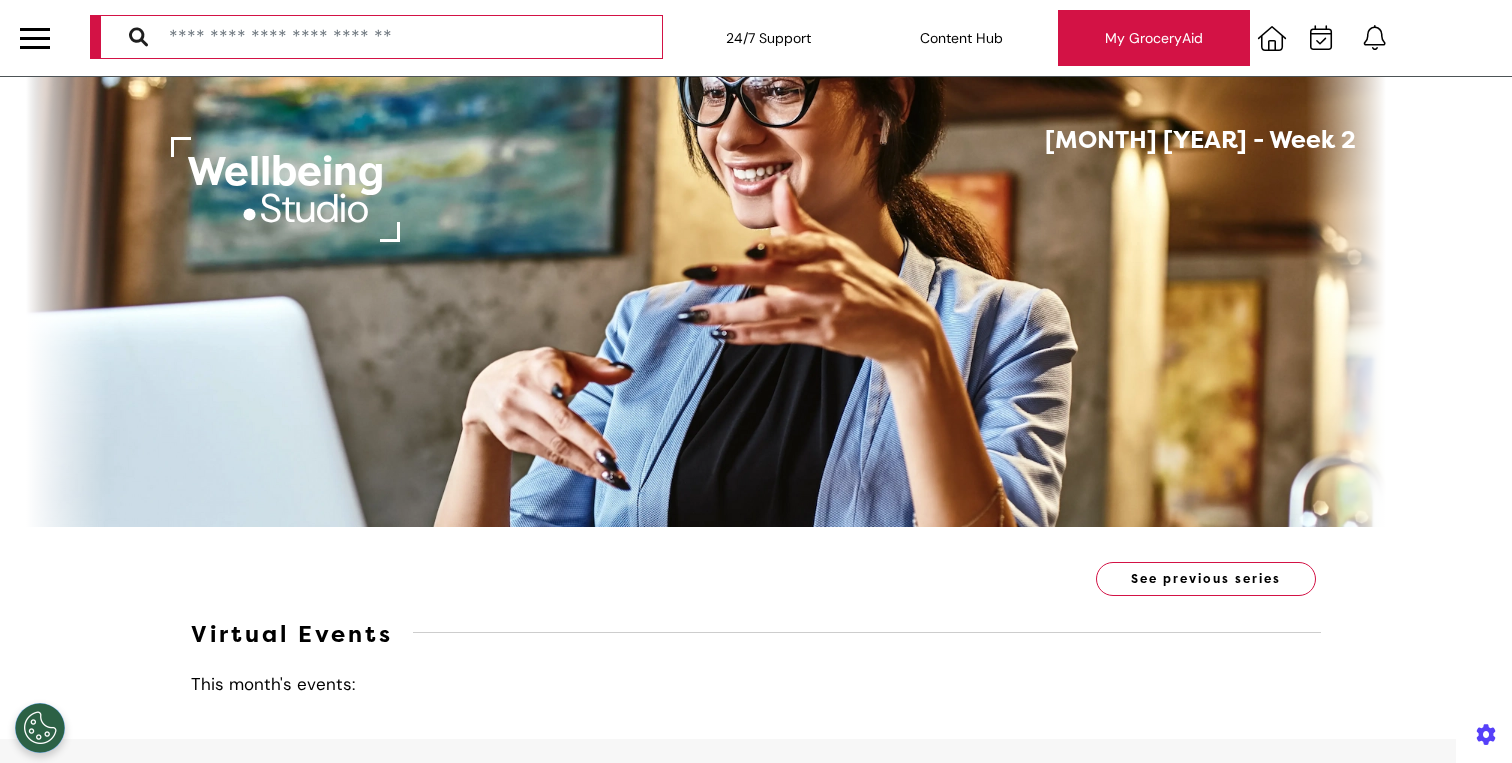 click on "My GroceryAid" at bounding box center [1154, 38] 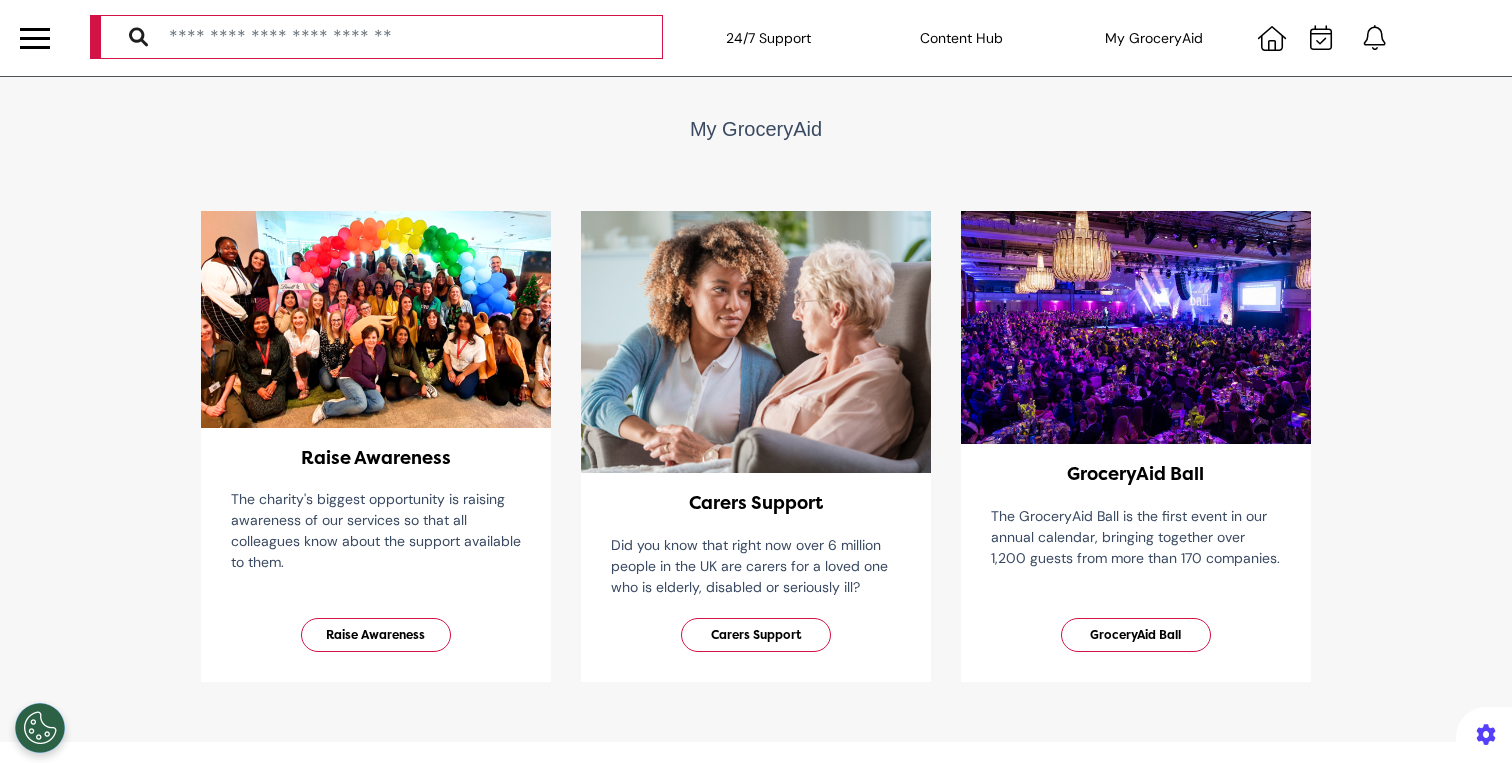 click at bounding box center [35, 38] 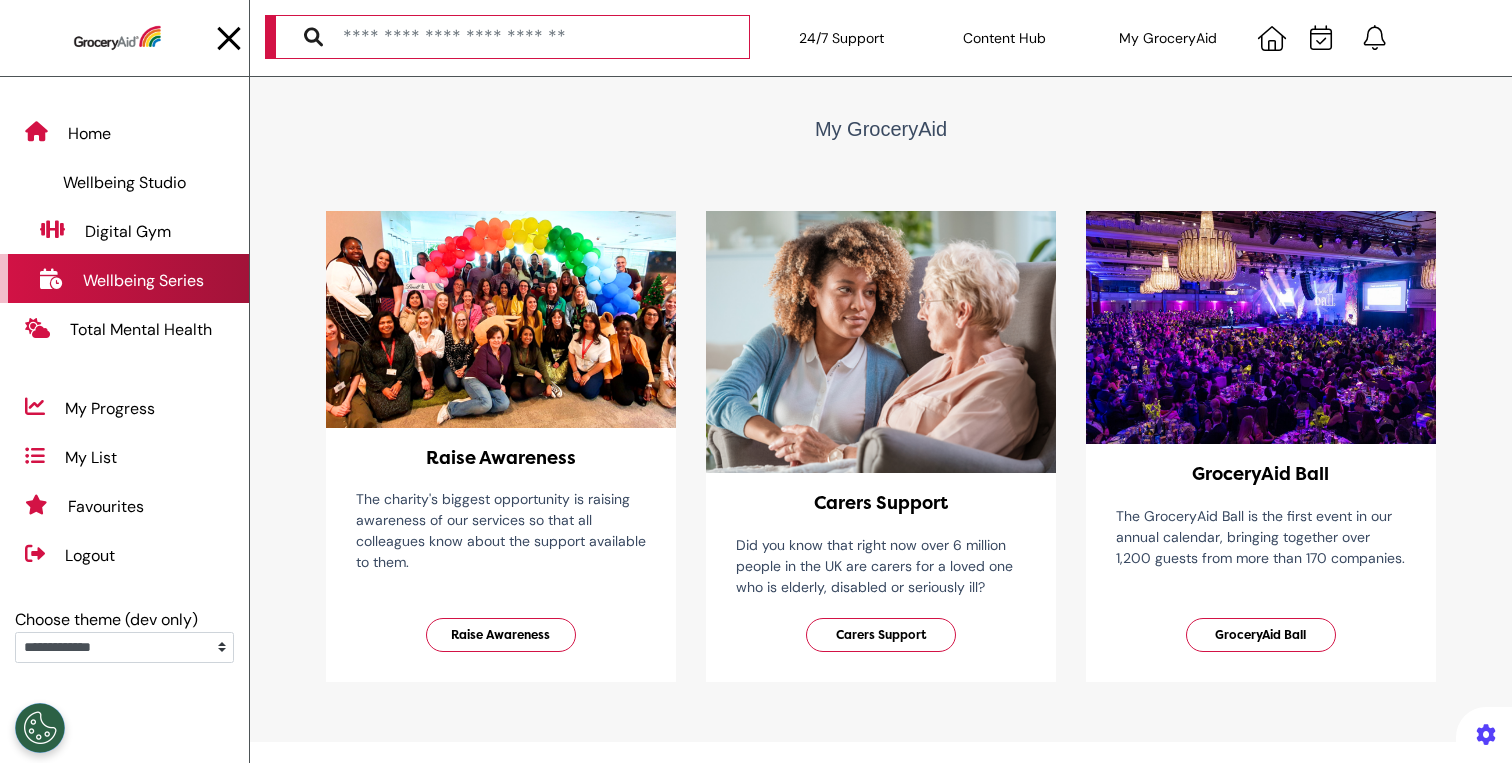 click on "Wellbeing Series" at bounding box center (143, 281) 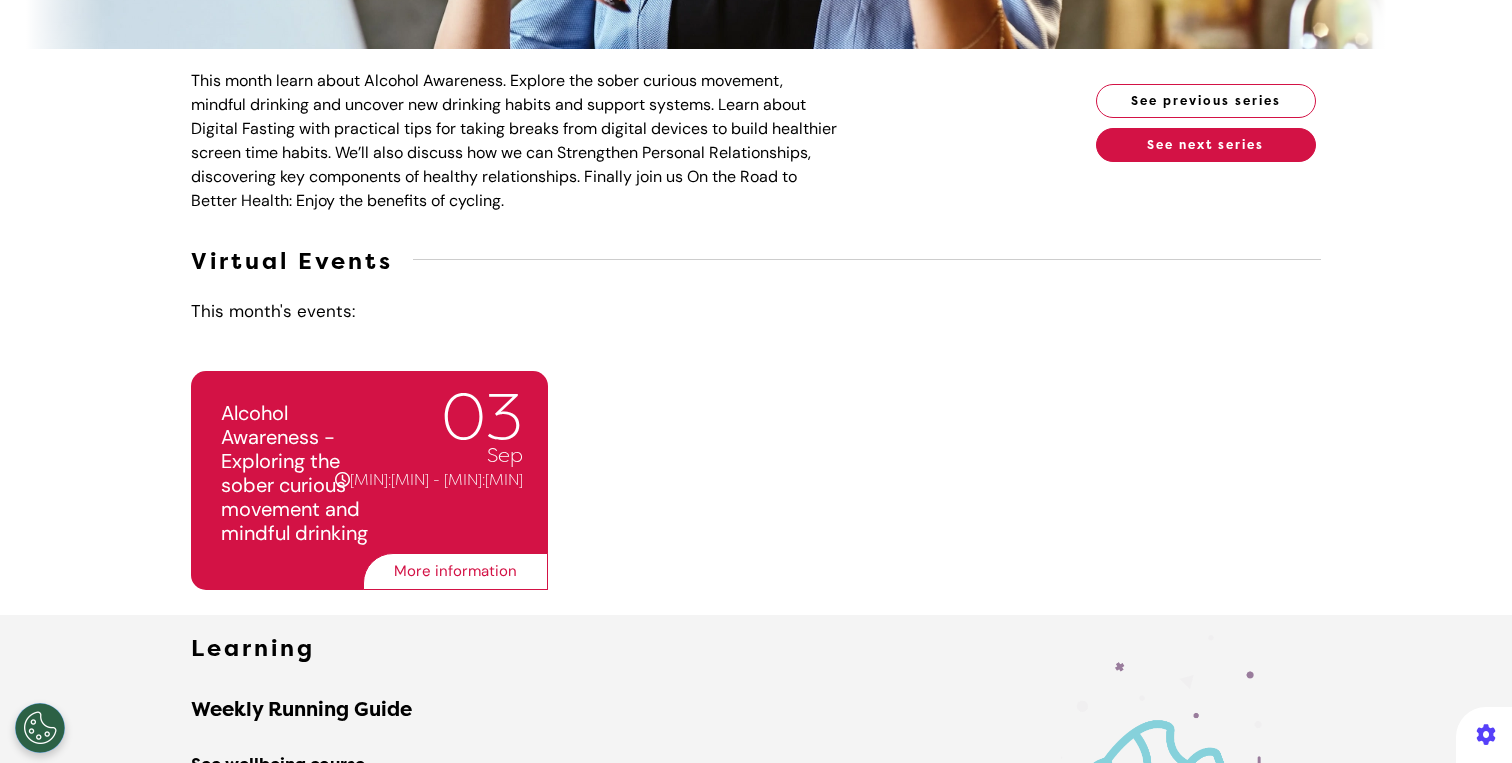 scroll, scrollTop: 472, scrollLeft: 0, axis: vertical 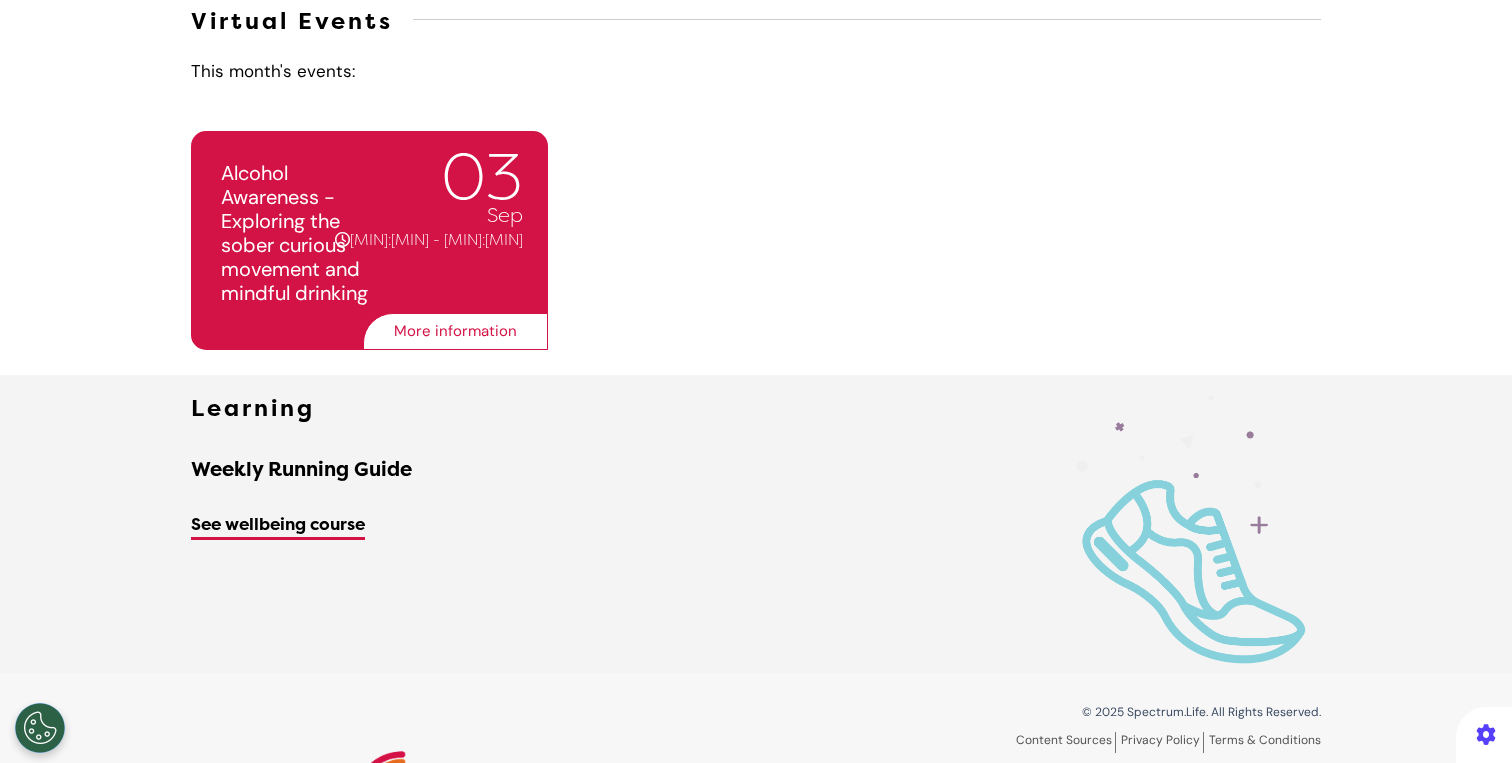 click on "See wellbeing course" at bounding box center [278, 527] 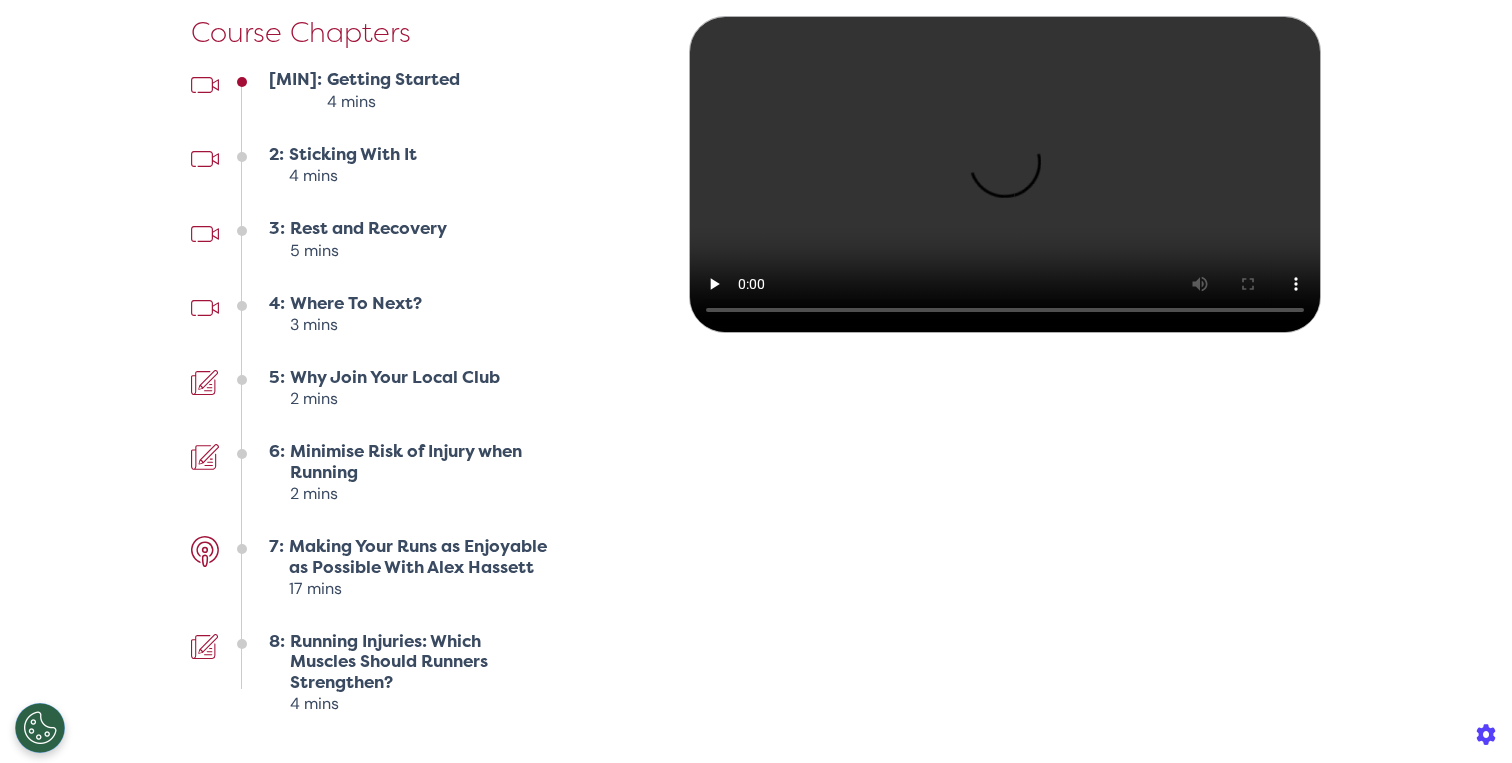 scroll, scrollTop: 457, scrollLeft: 0, axis: vertical 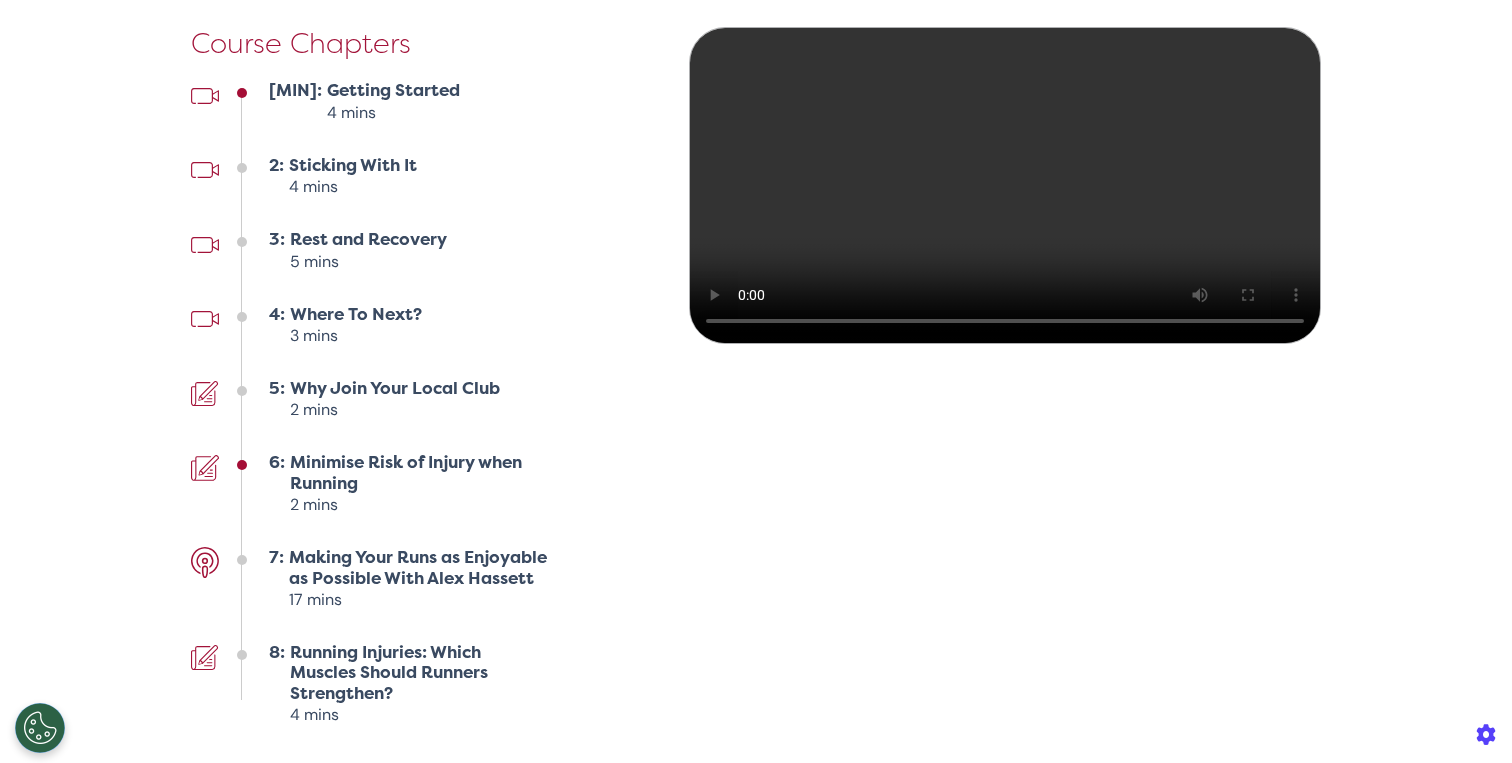 click on "Minimise Risk of Injury when Running" at bounding box center [419, 472] 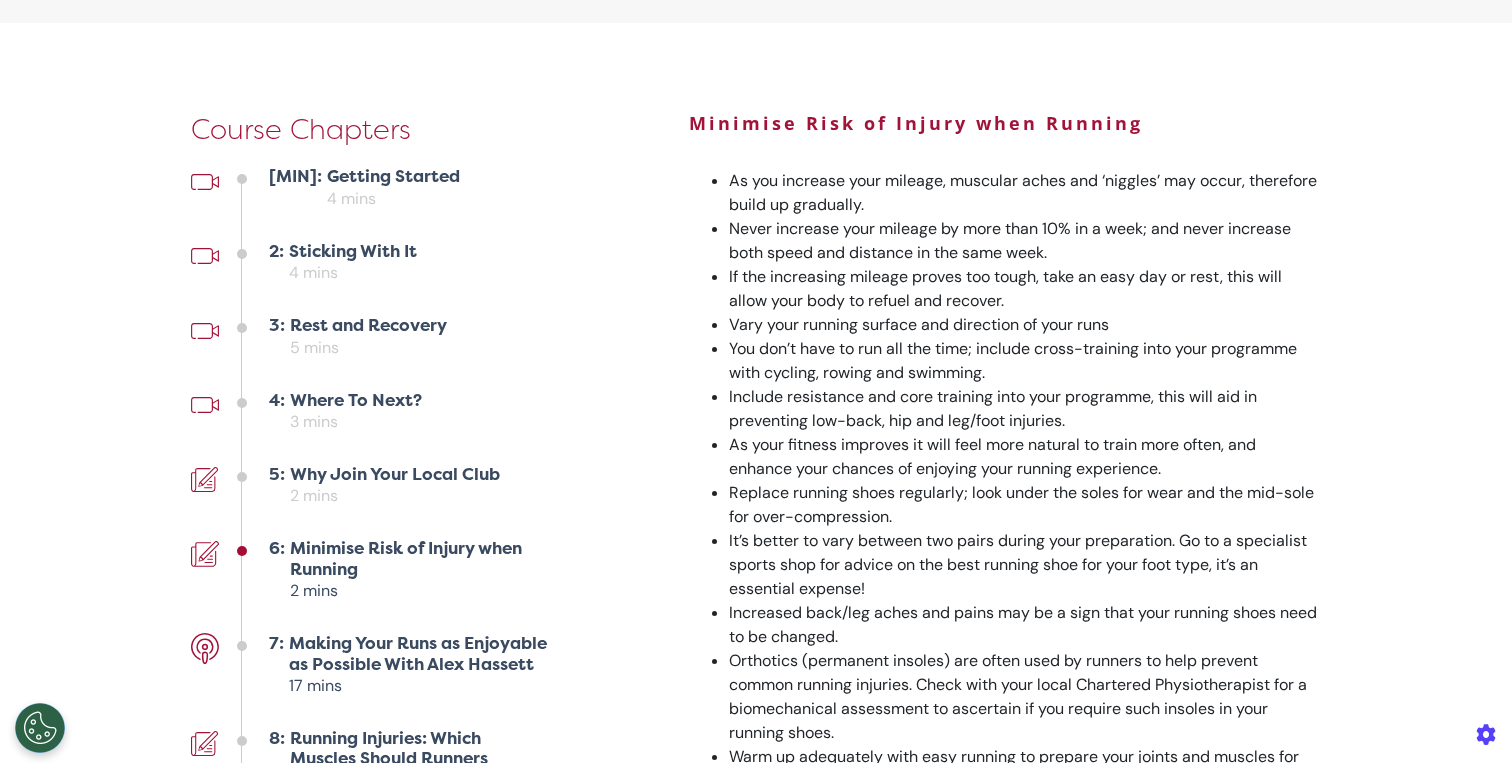 scroll, scrollTop: 0, scrollLeft: 0, axis: both 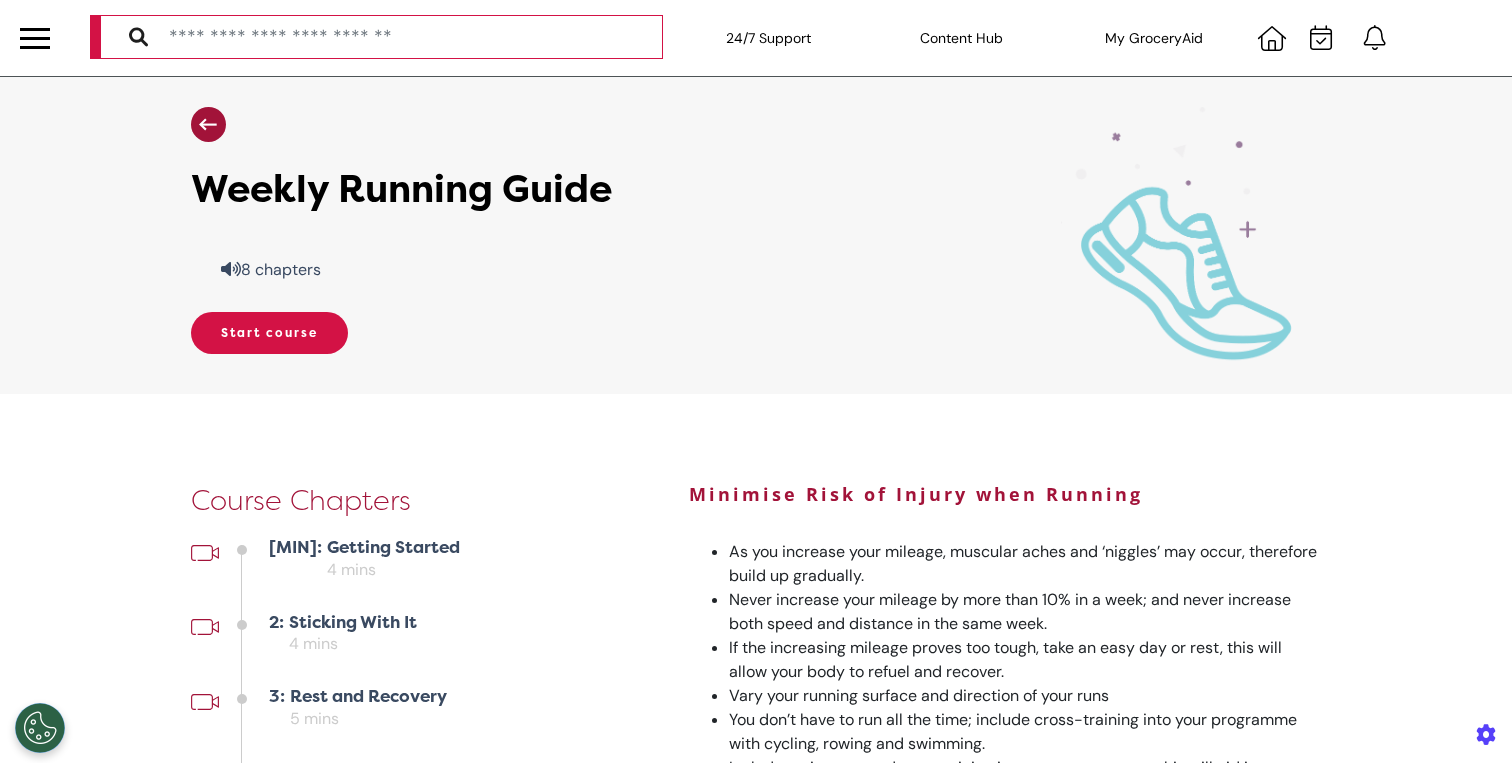 click at bounding box center [35, 38] 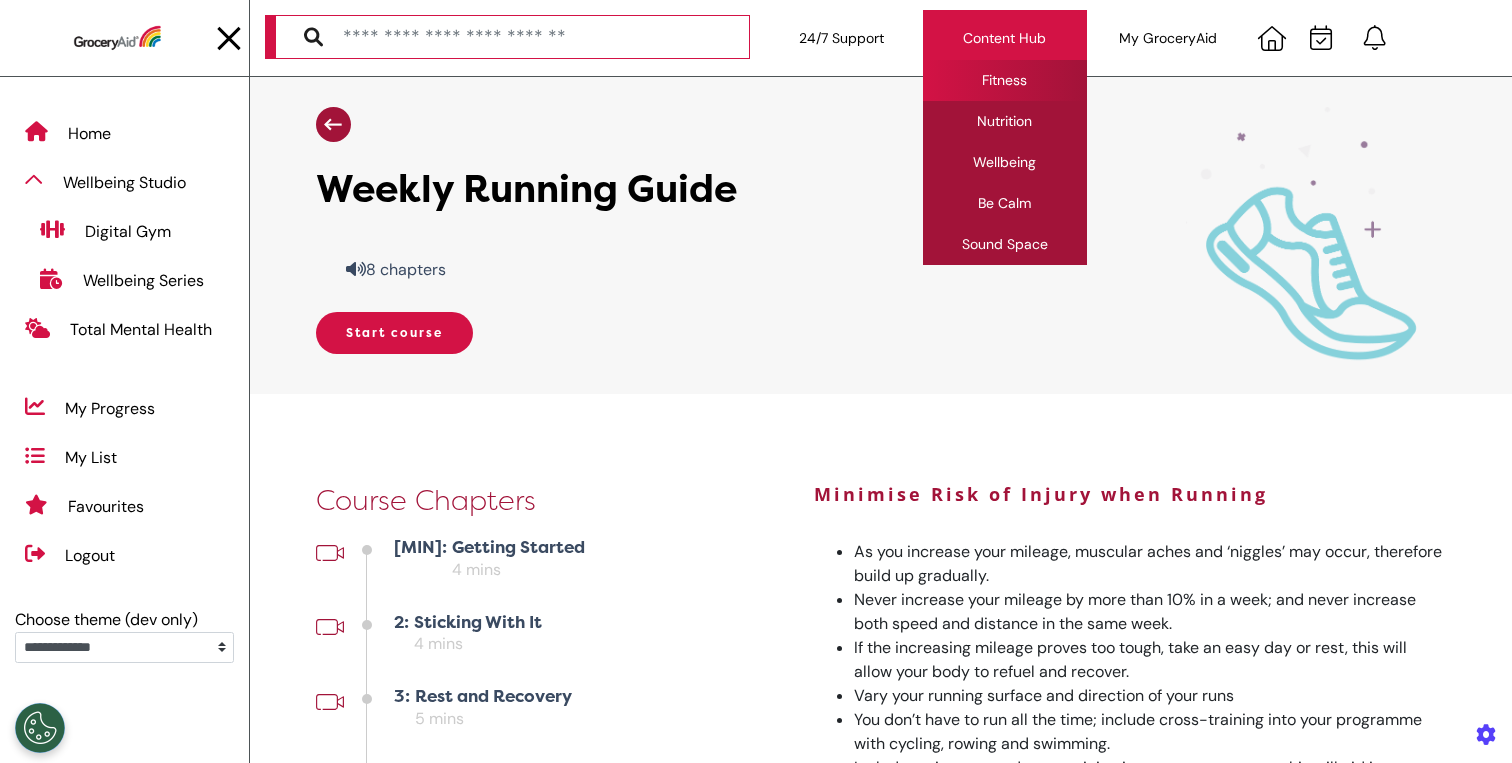 click on "Fitness" at bounding box center (1004, 80) 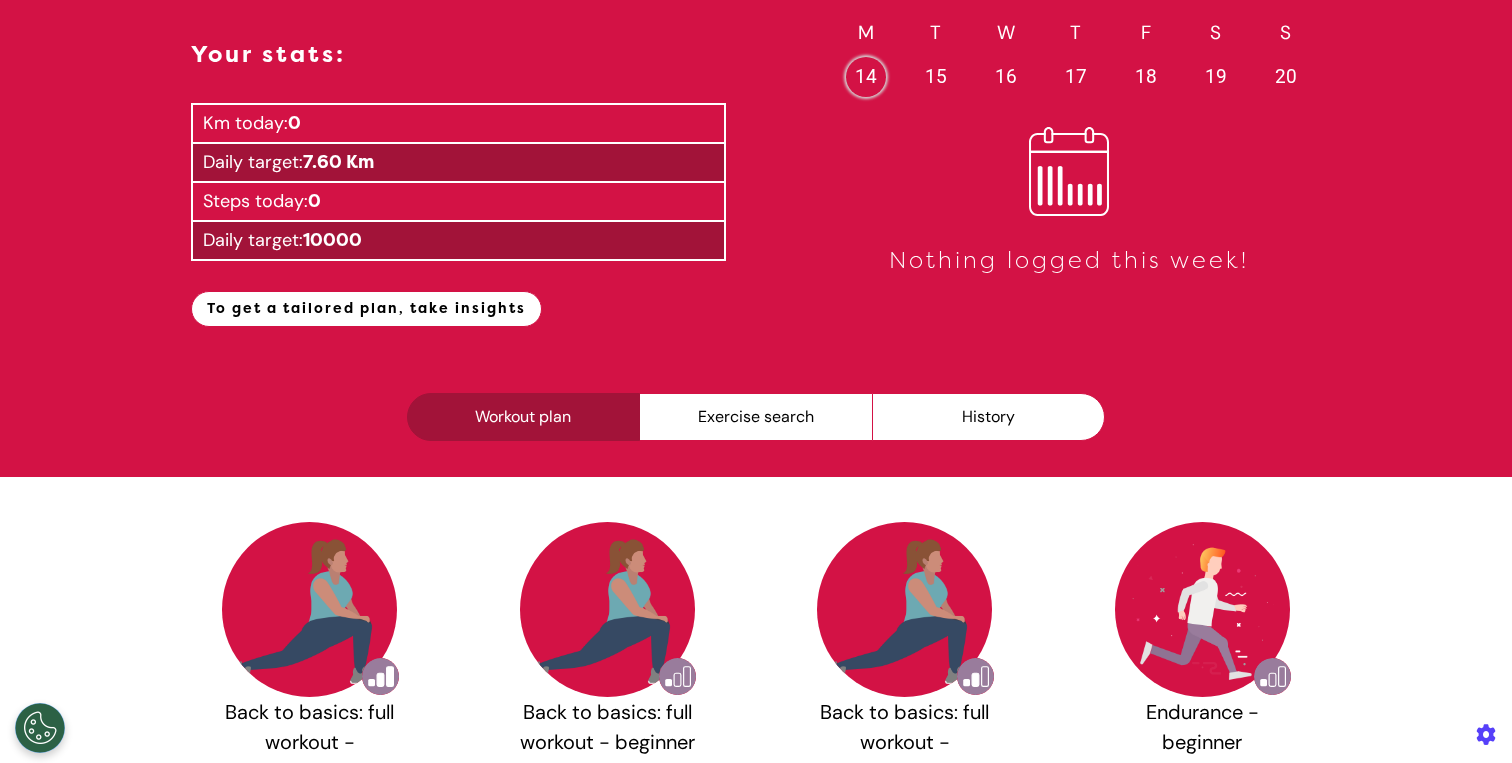 scroll, scrollTop: 178, scrollLeft: 0, axis: vertical 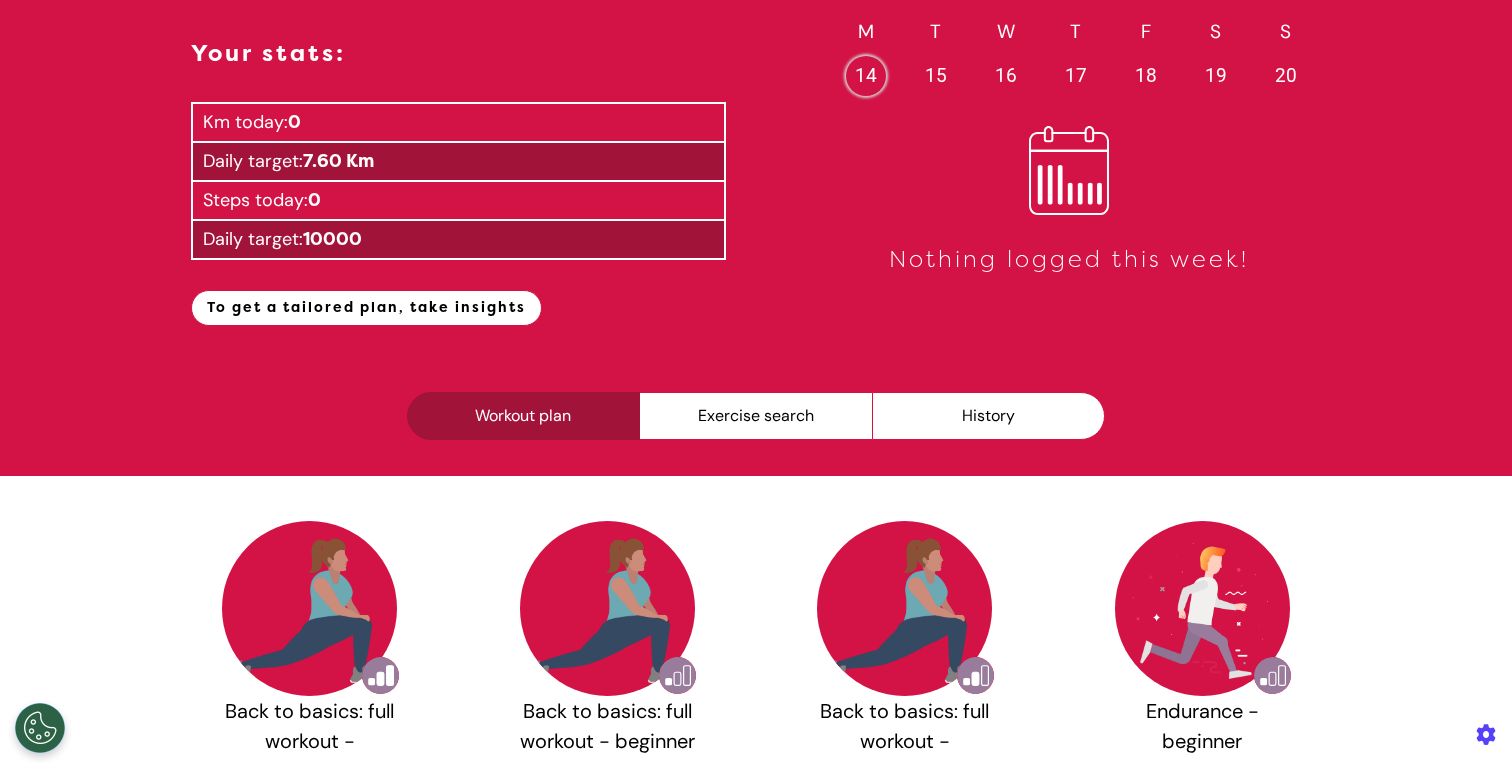 click on "Workout plan" at bounding box center [523, 416] 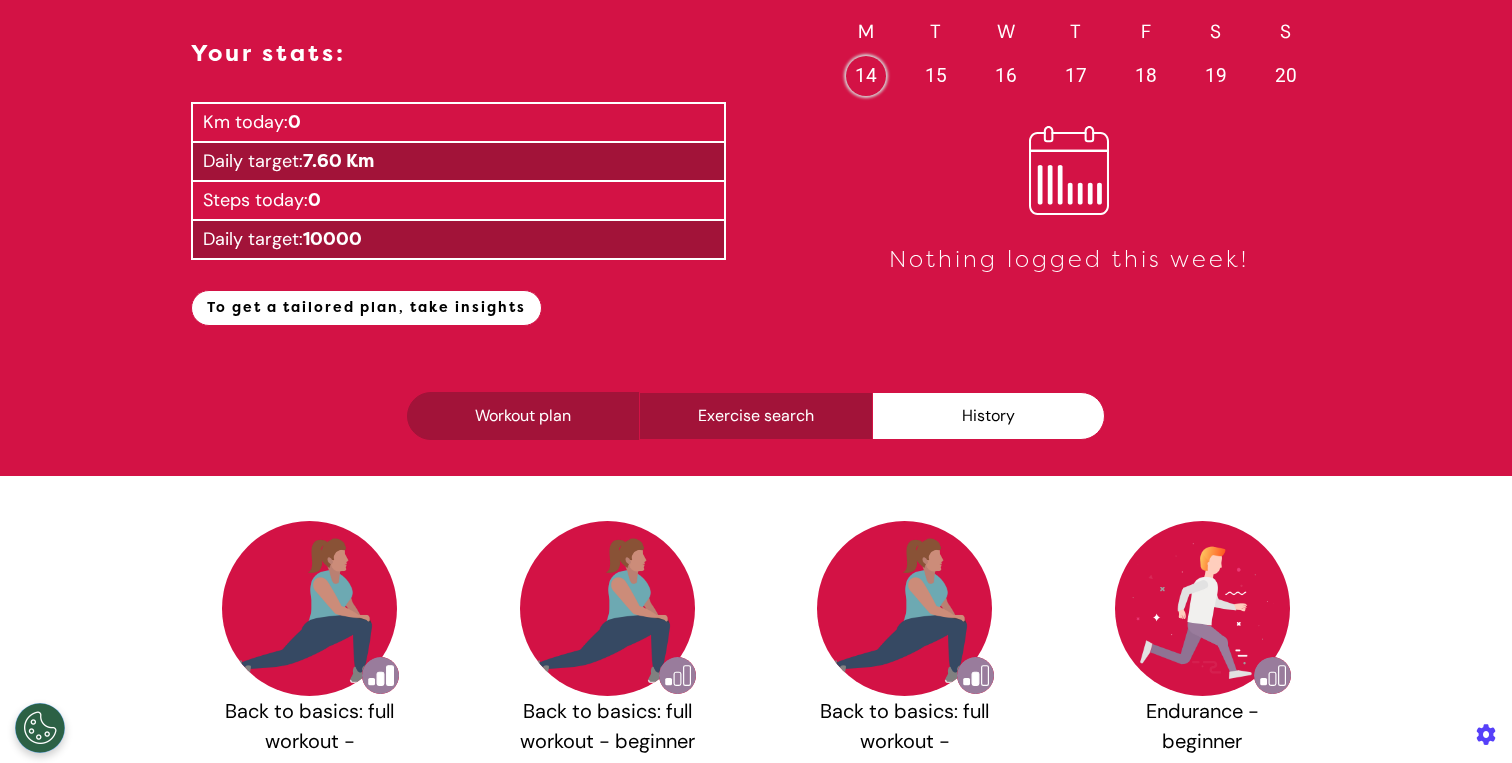 click on "Exercise search" at bounding box center (755, 416) 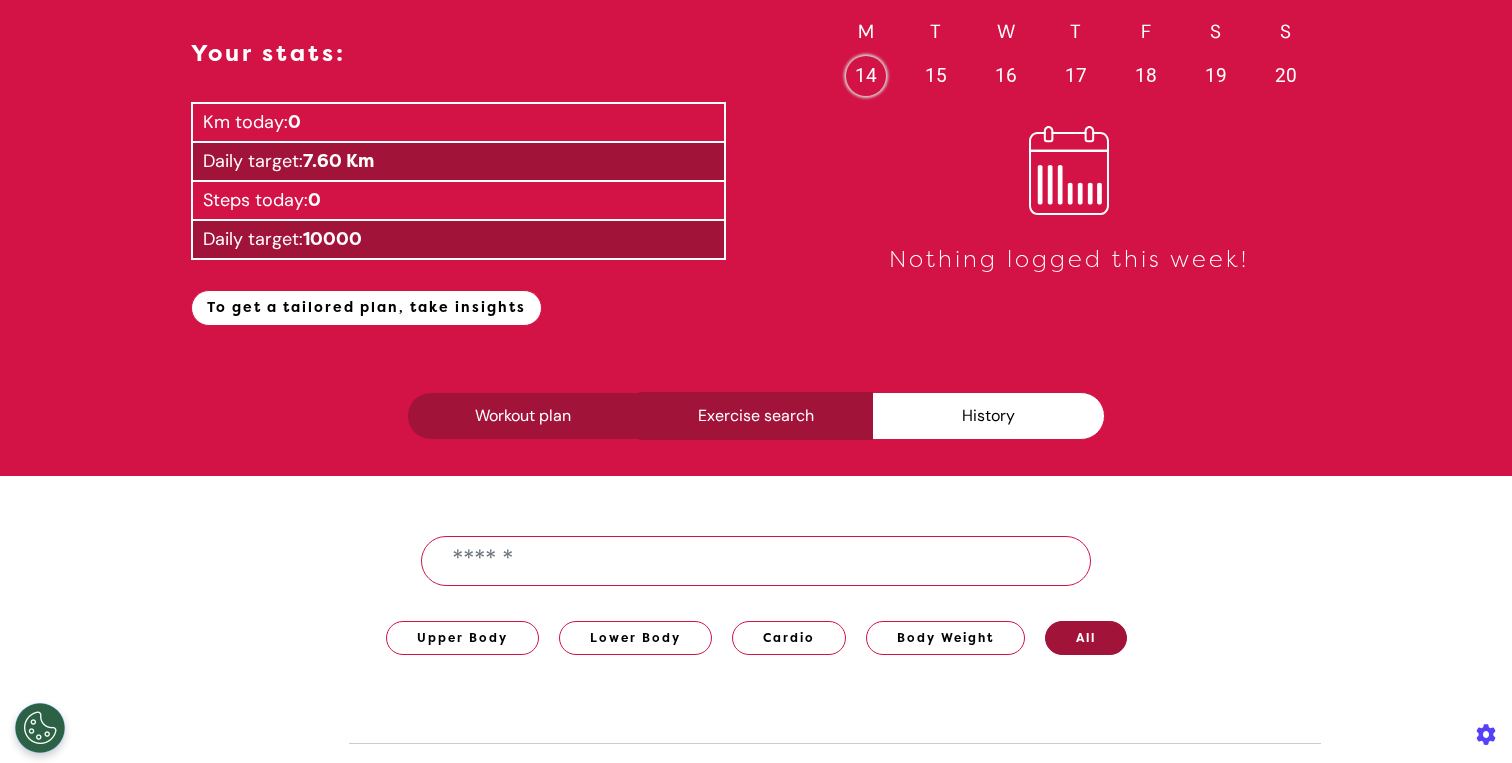 click on "Workout plan" at bounding box center [523, 416] 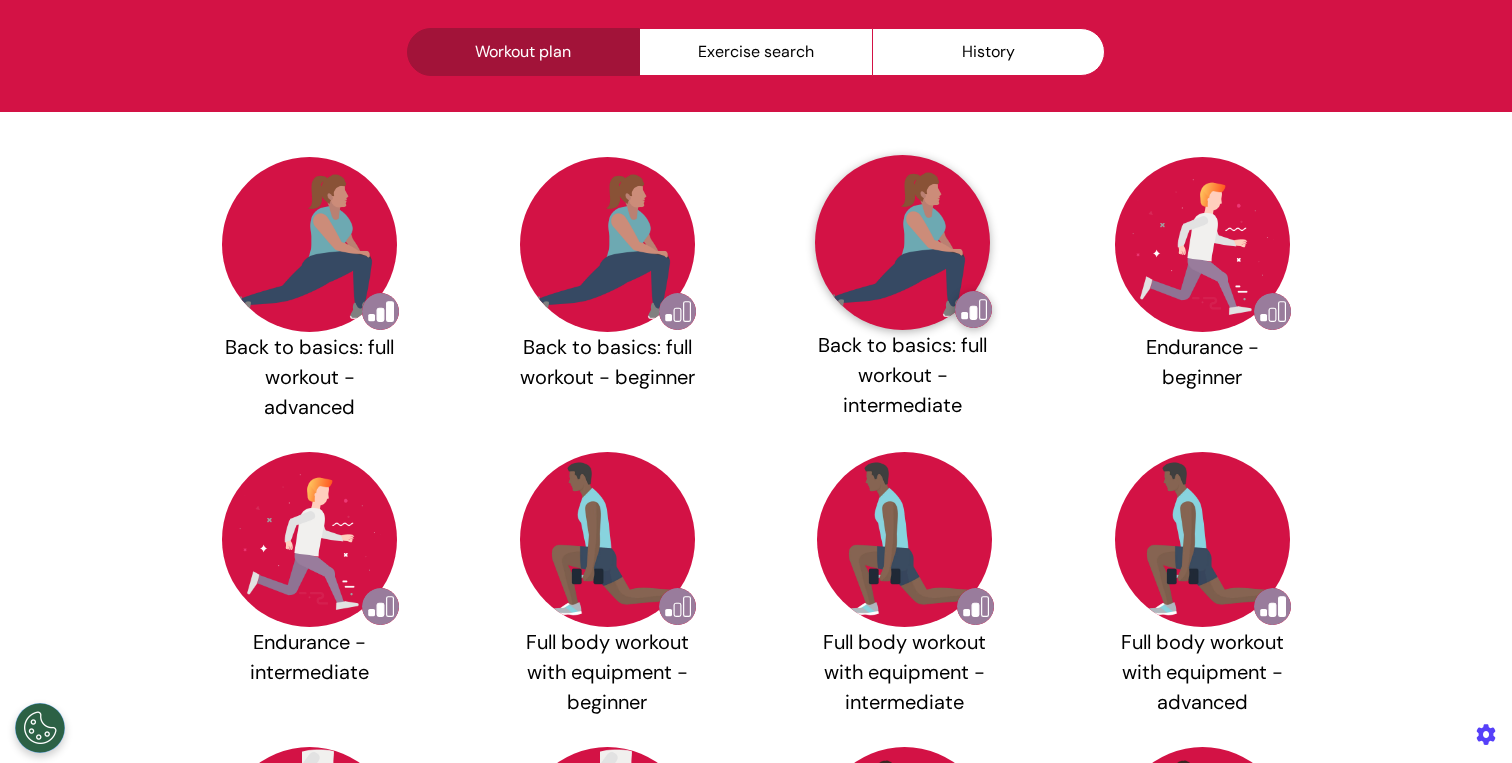 scroll, scrollTop: 543, scrollLeft: 0, axis: vertical 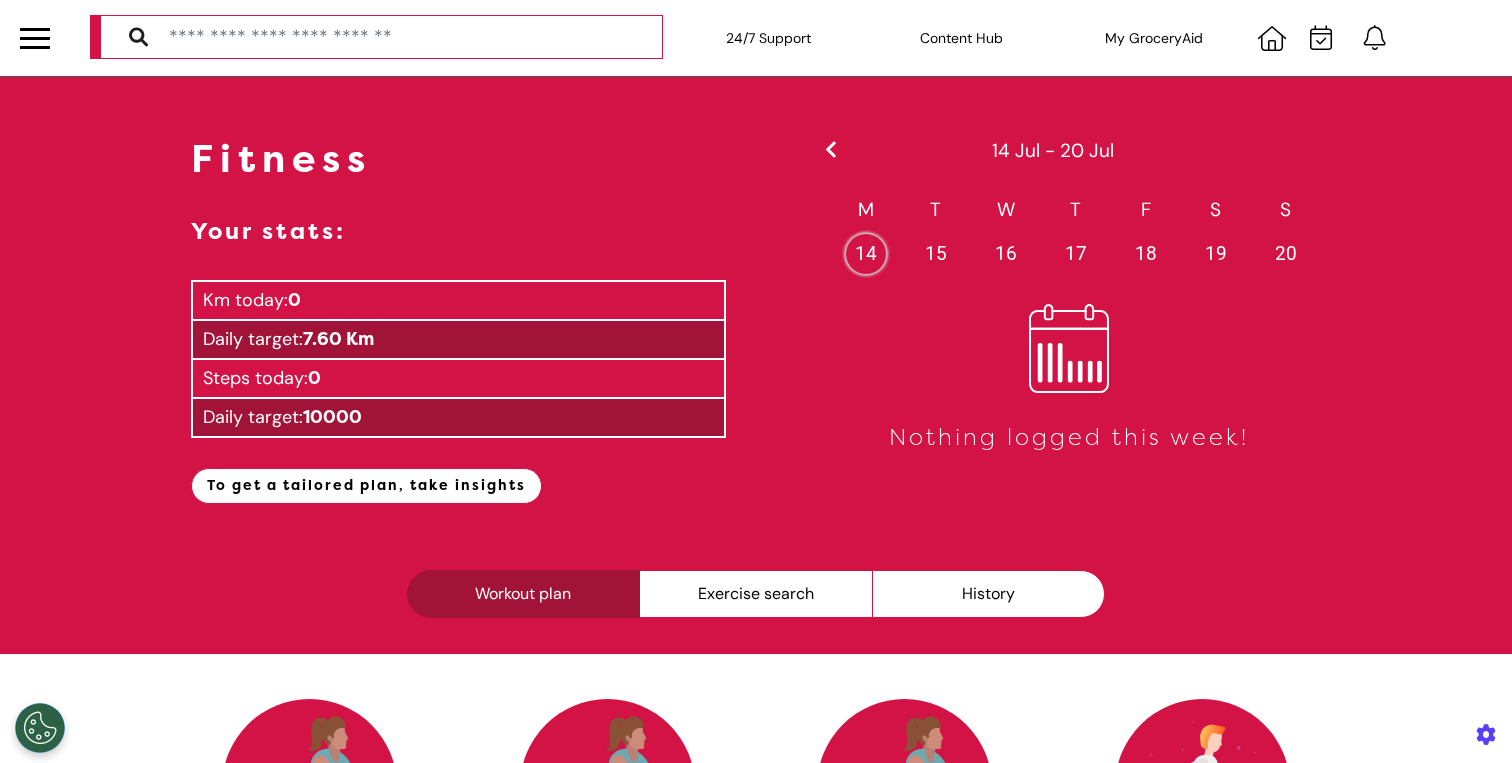 click at bounding box center (35, 38) 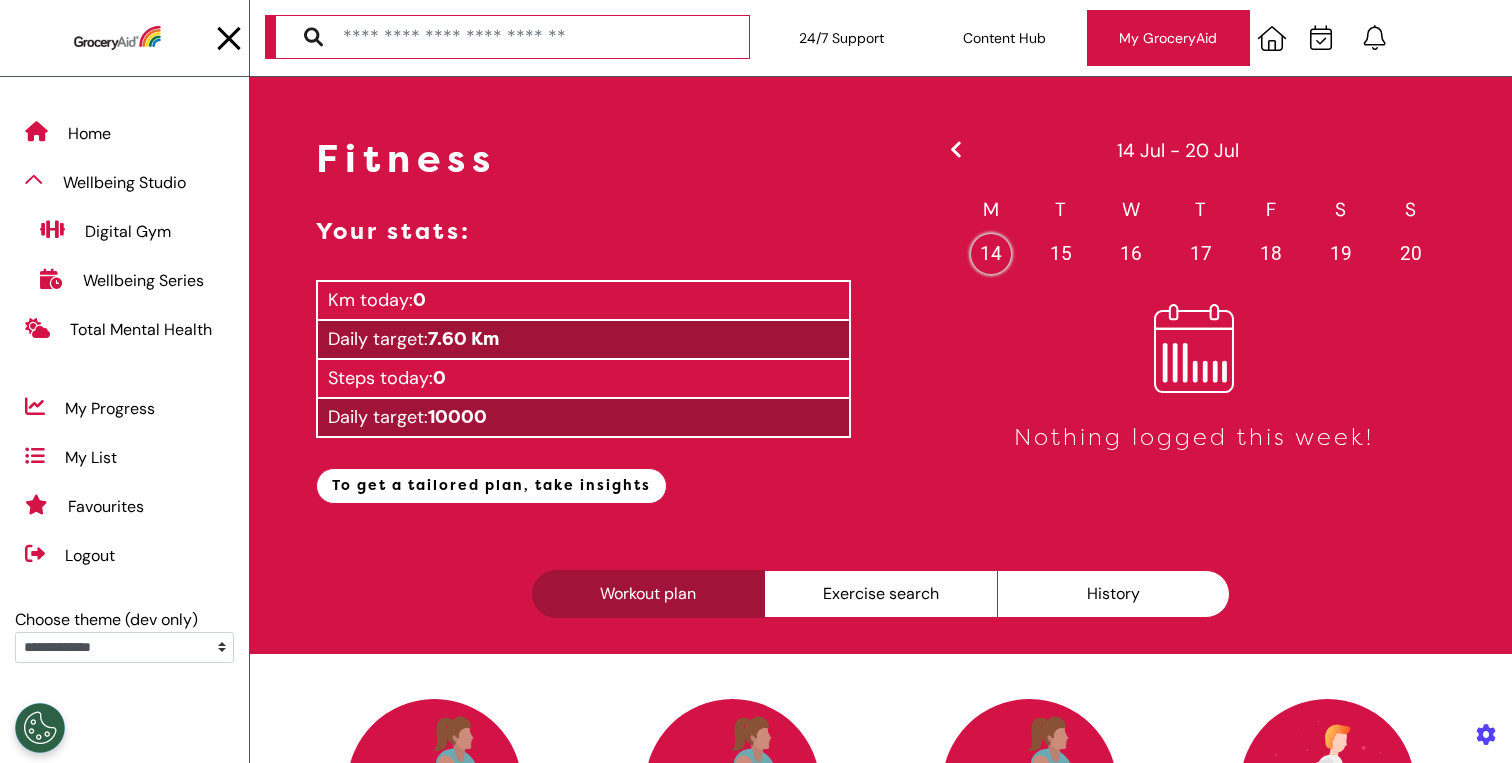 click on "My GroceryAid" at bounding box center (1168, 38) 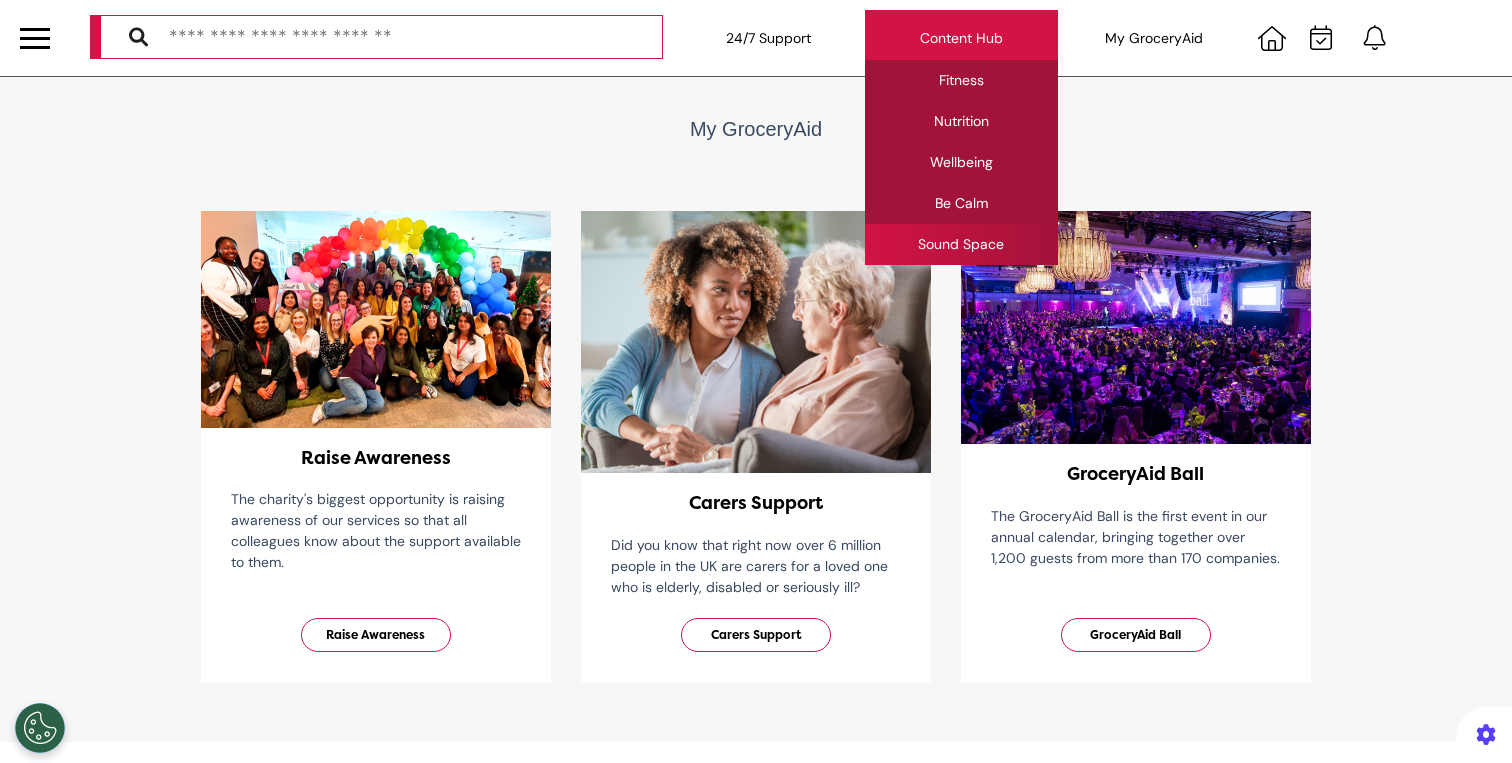click on "Sound Space" at bounding box center [961, 244] 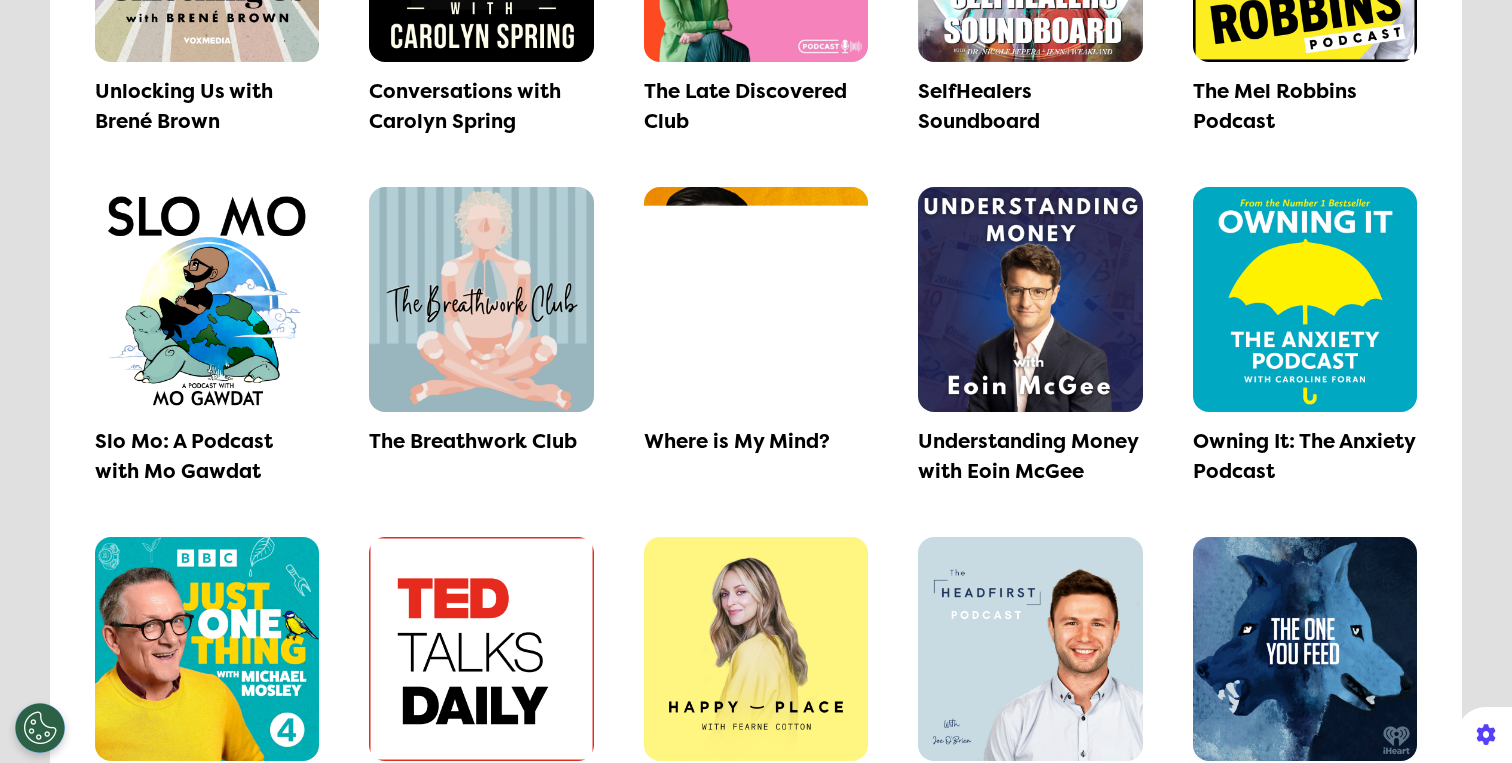 scroll, scrollTop: 2004, scrollLeft: 0, axis: vertical 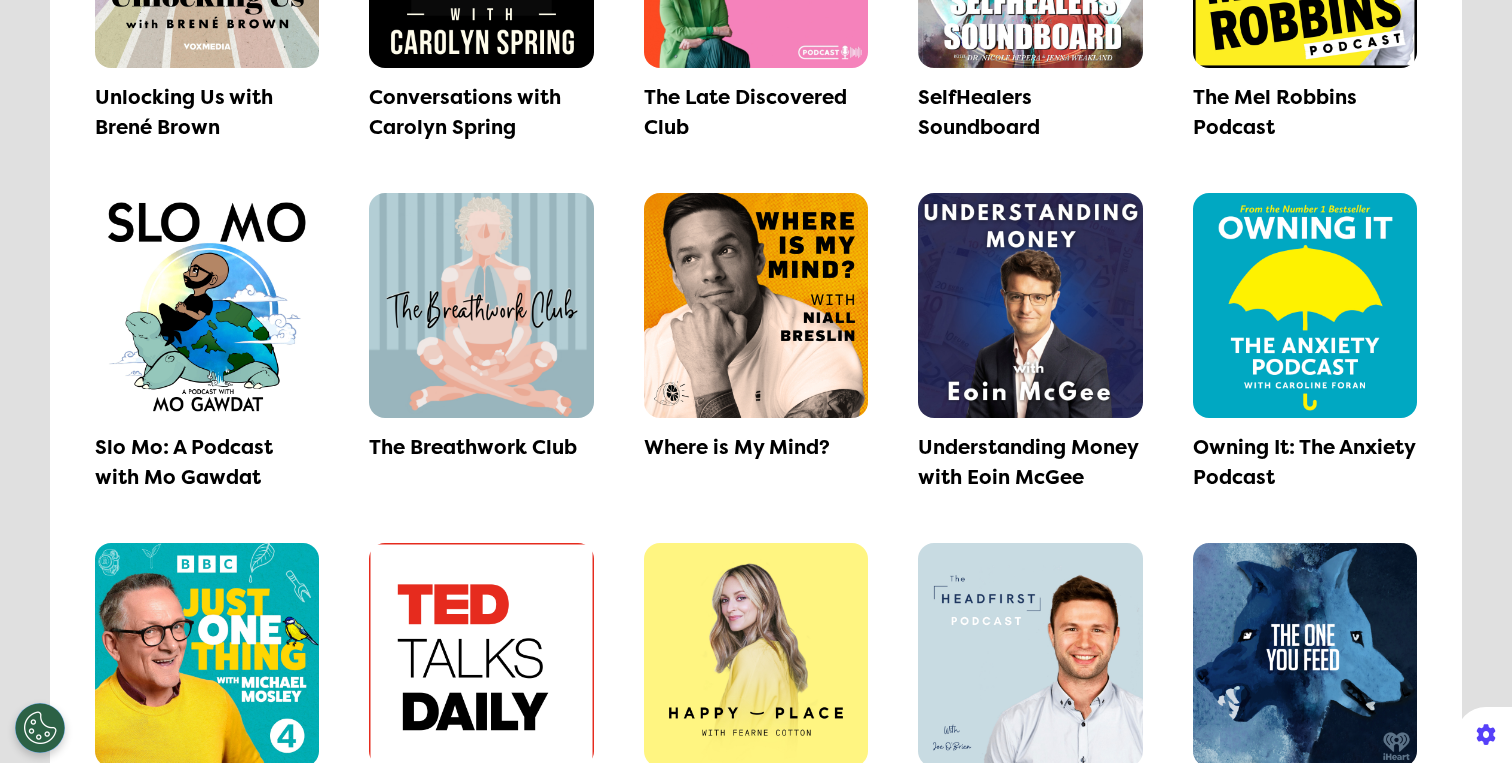 click at bounding box center [756, 305] 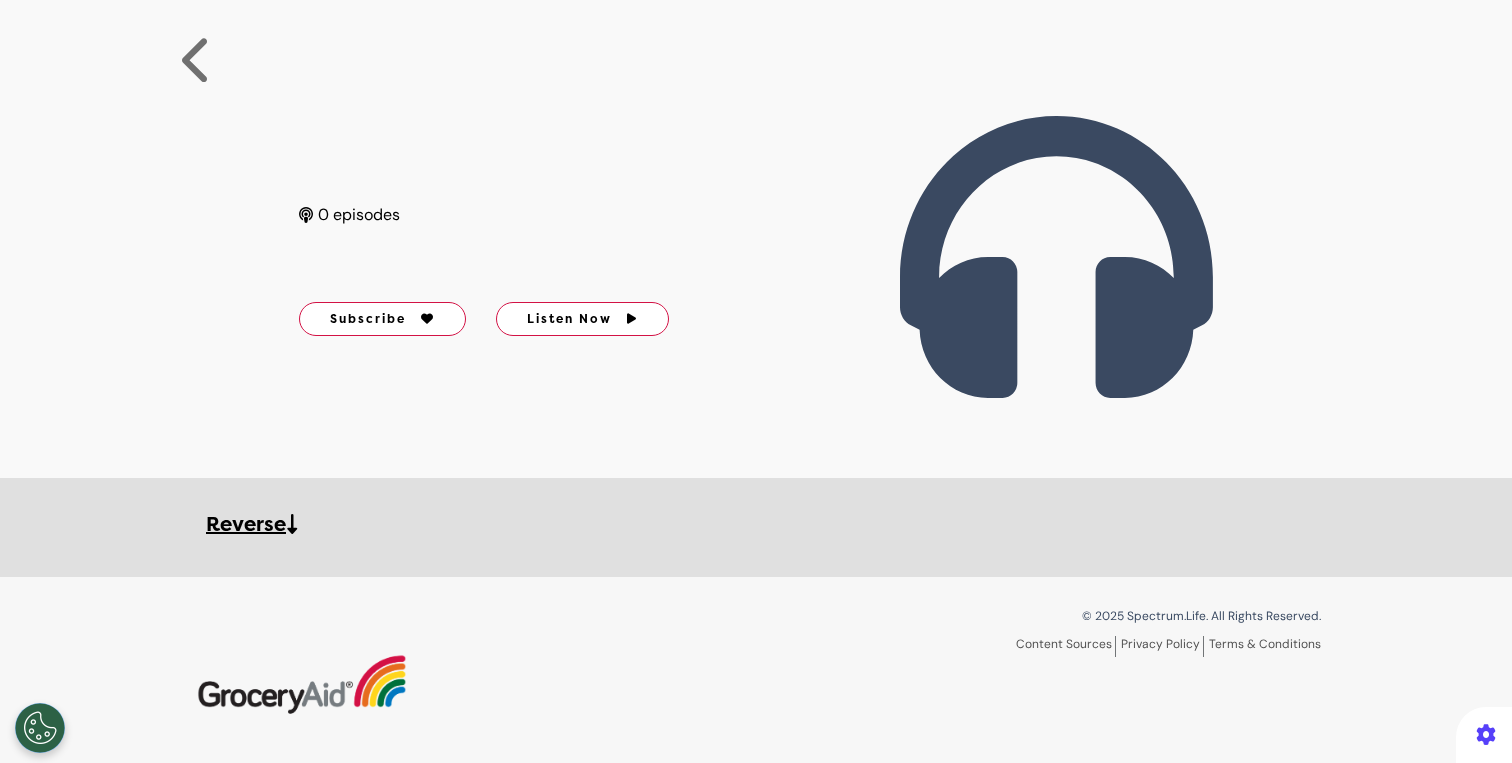 scroll, scrollTop: 0, scrollLeft: 0, axis: both 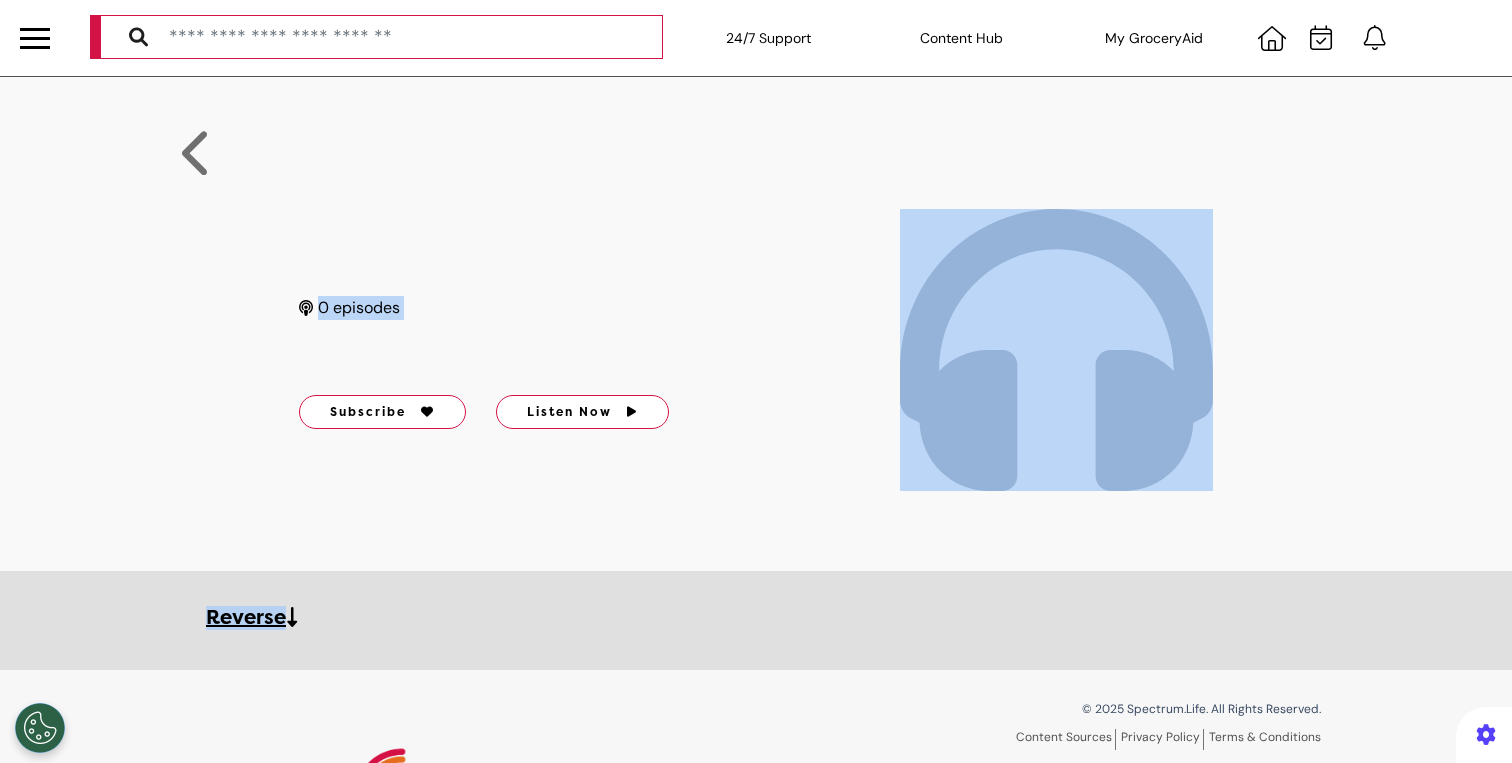 drag, startPoint x: 874, startPoint y: 583, endPoint x: 882, endPoint y: 189, distance: 394.0812 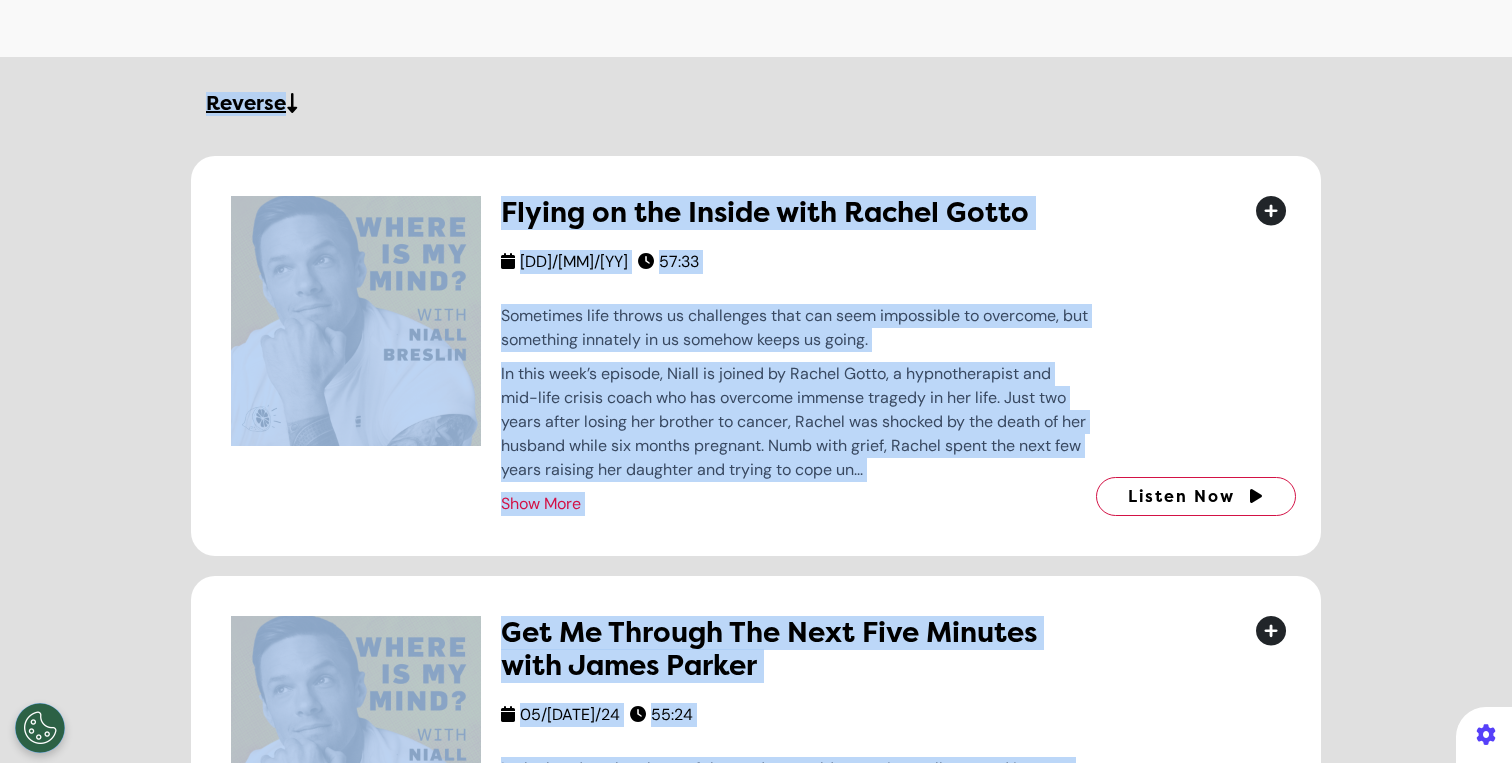 scroll, scrollTop: 646, scrollLeft: 0, axis: vertical 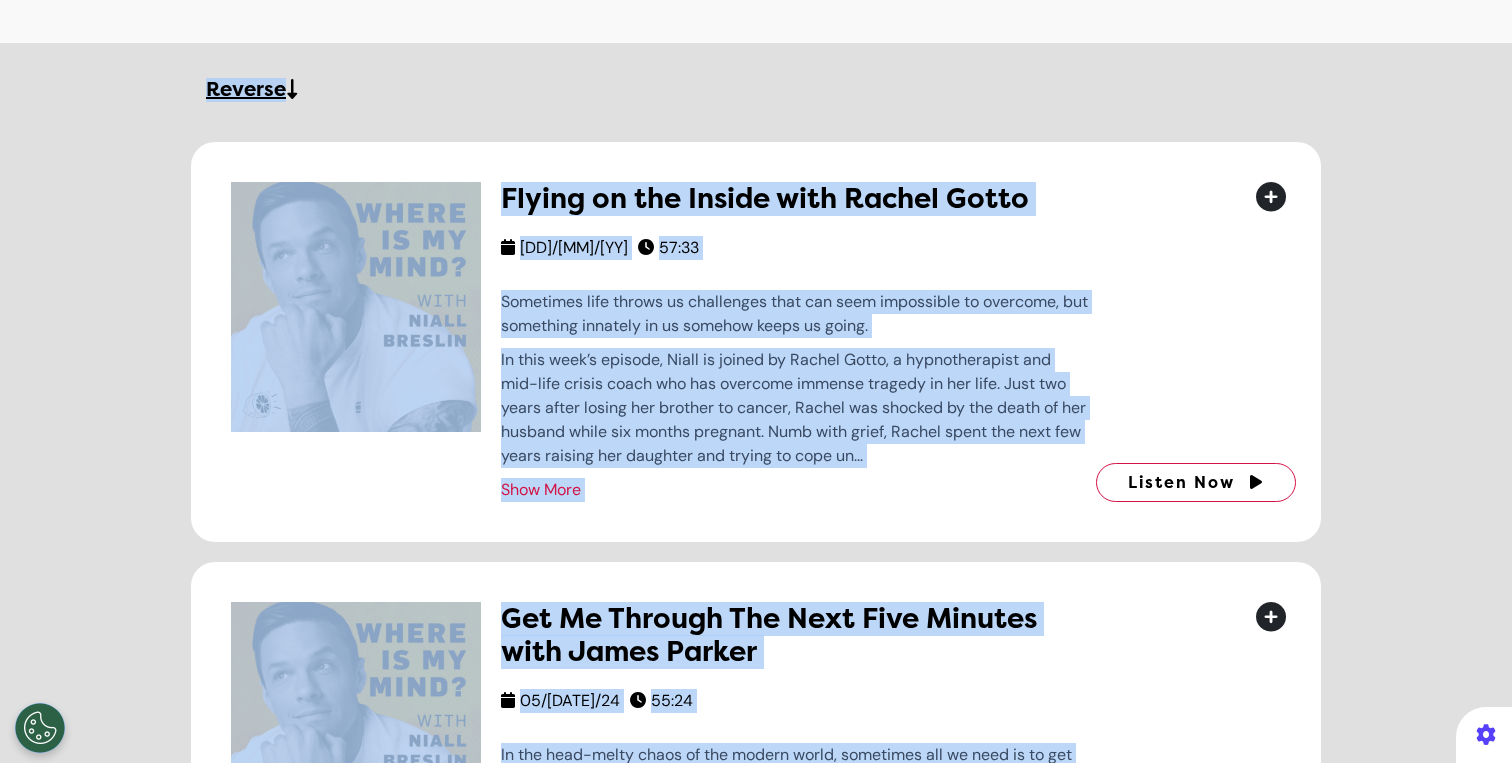 click on "05/[DATE]/24" at bounding box center (756, 778) 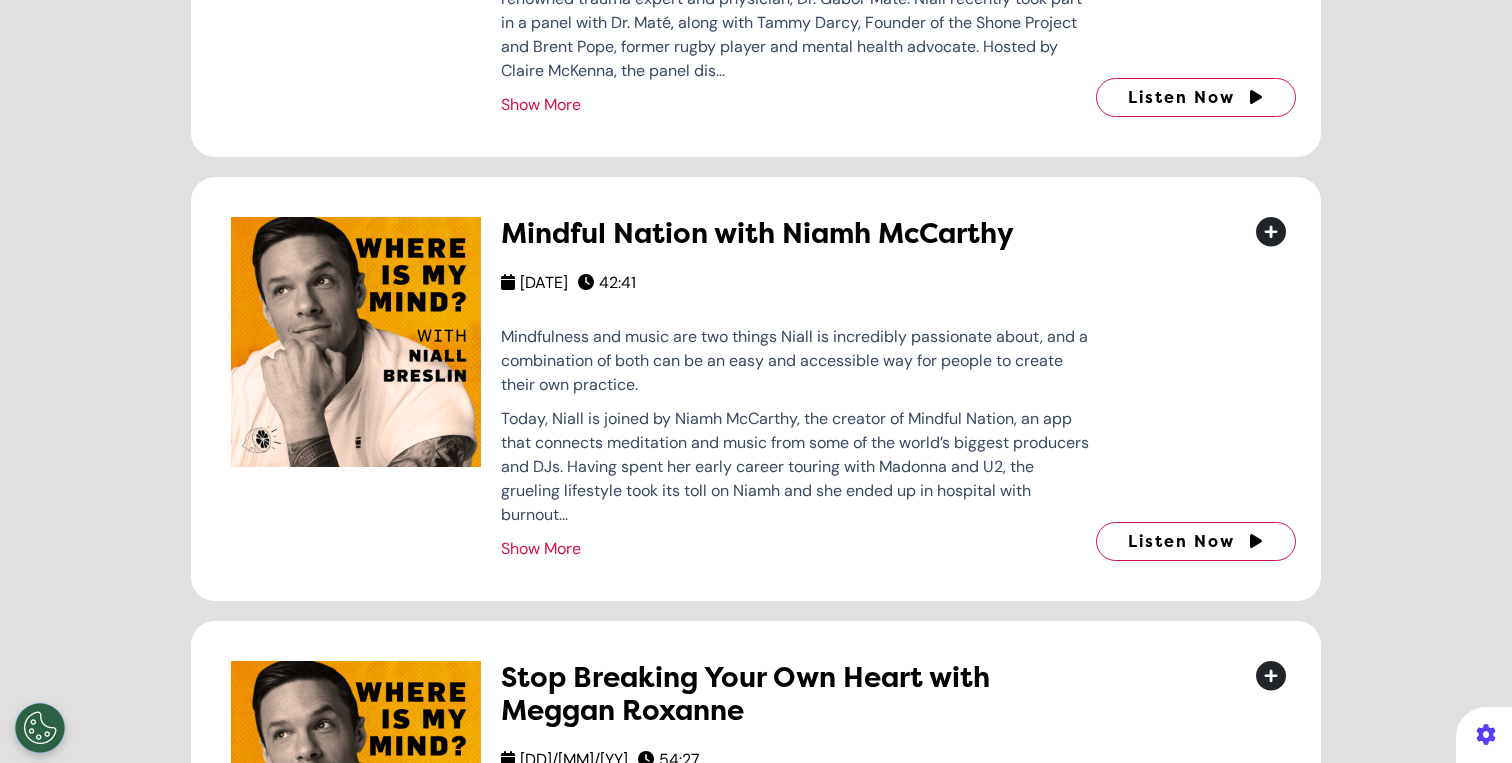 scroll, scrollTop: 3758, scrollLeft: 0, axis: vertical 